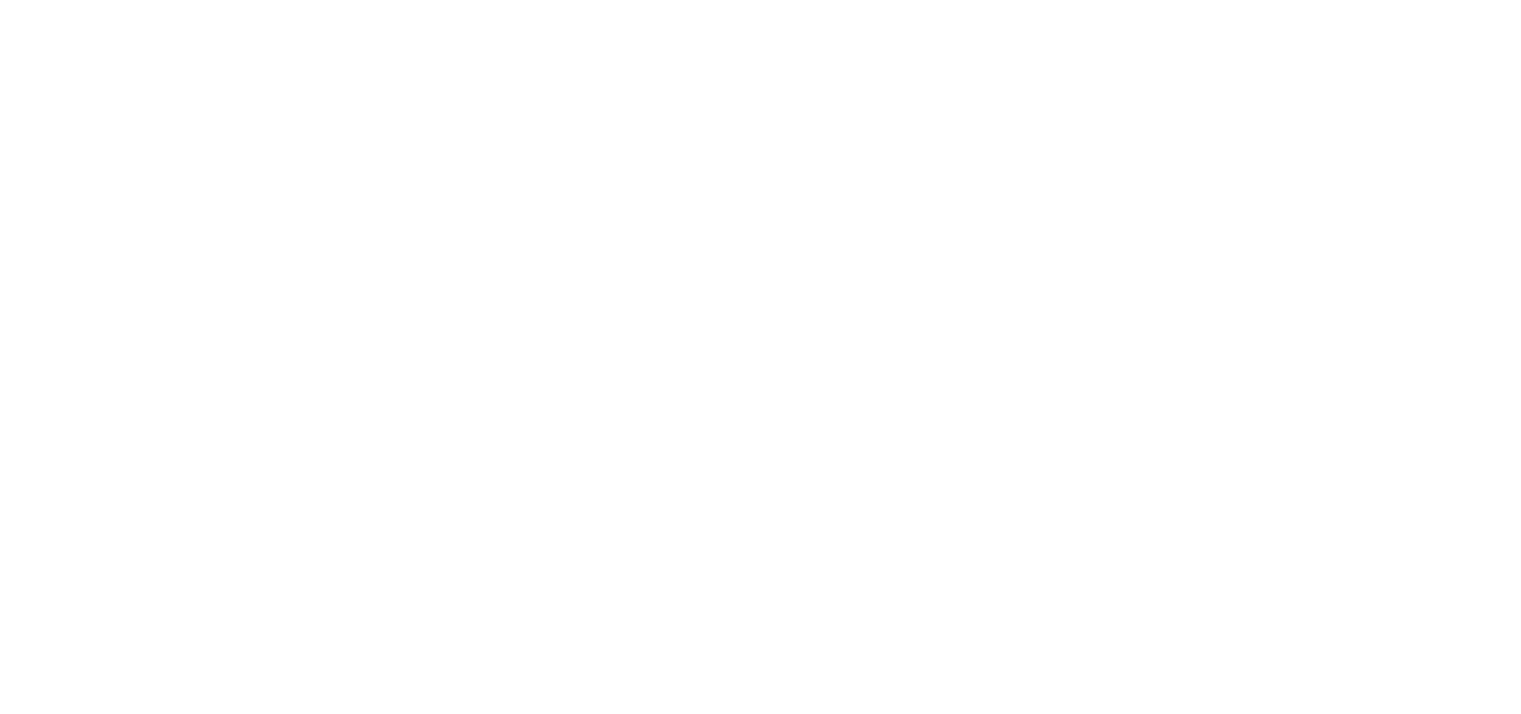 scroll, scrollTop: 0, scrollLeft: 0, axis: both 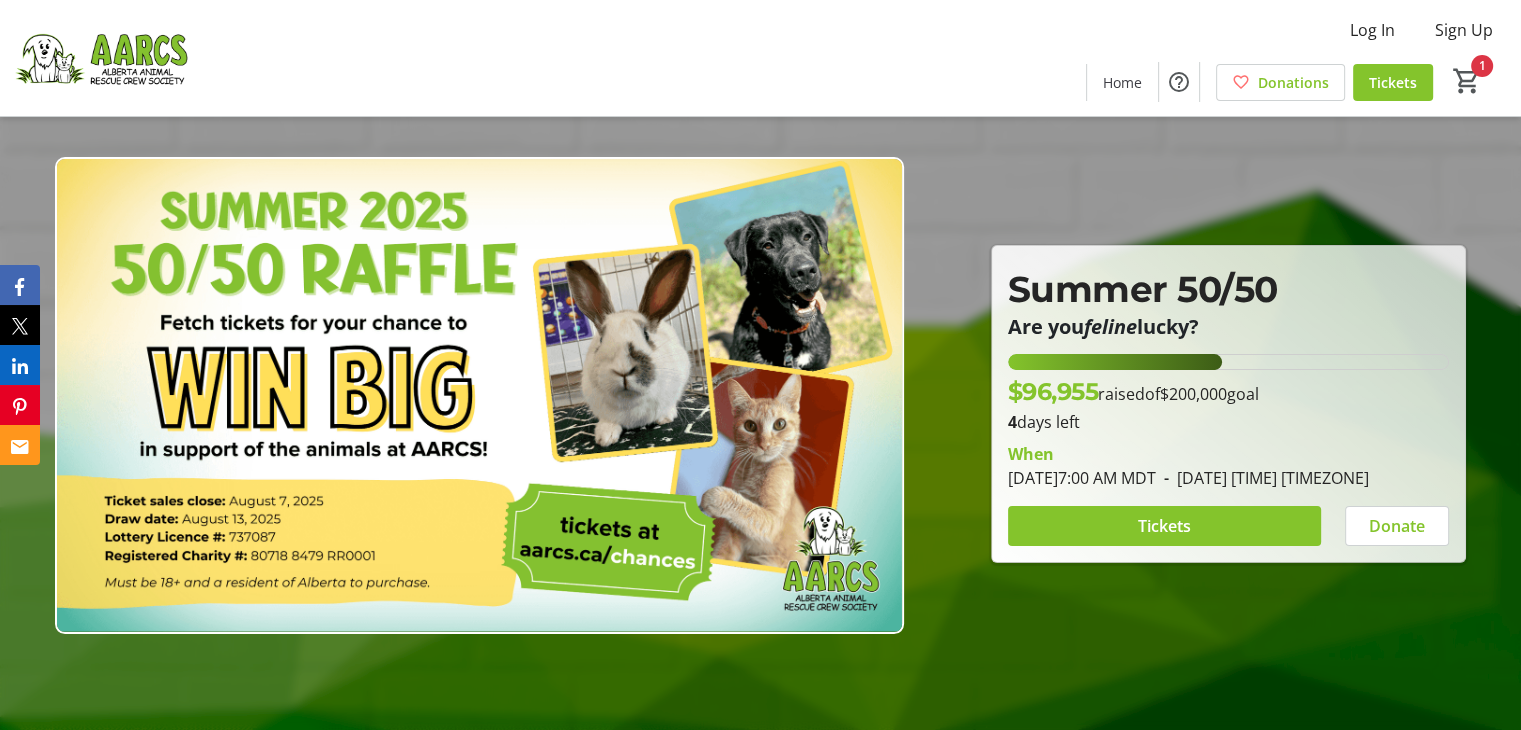 type on "2" 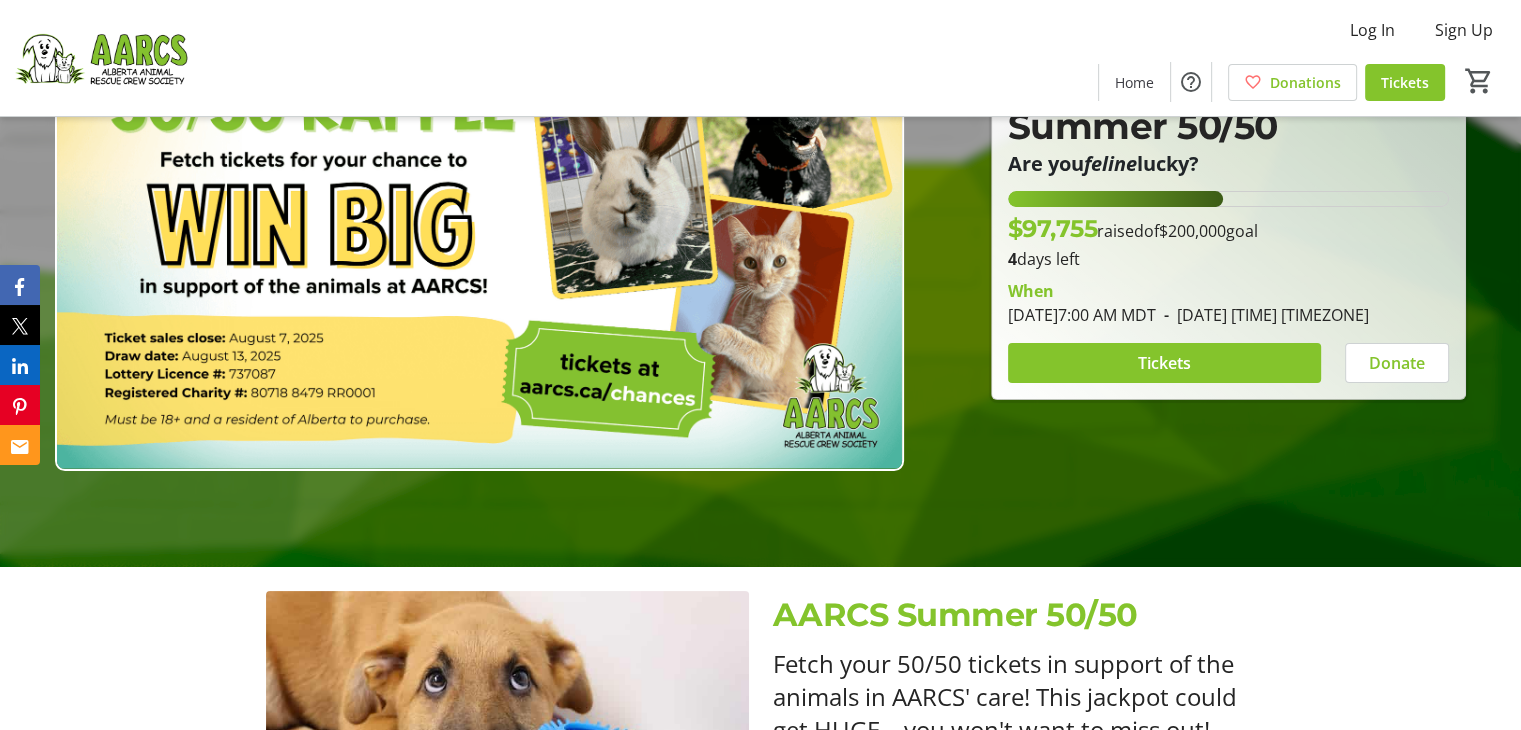 scroll, scrollTop: 0, scrollLeft: 0, axis: both 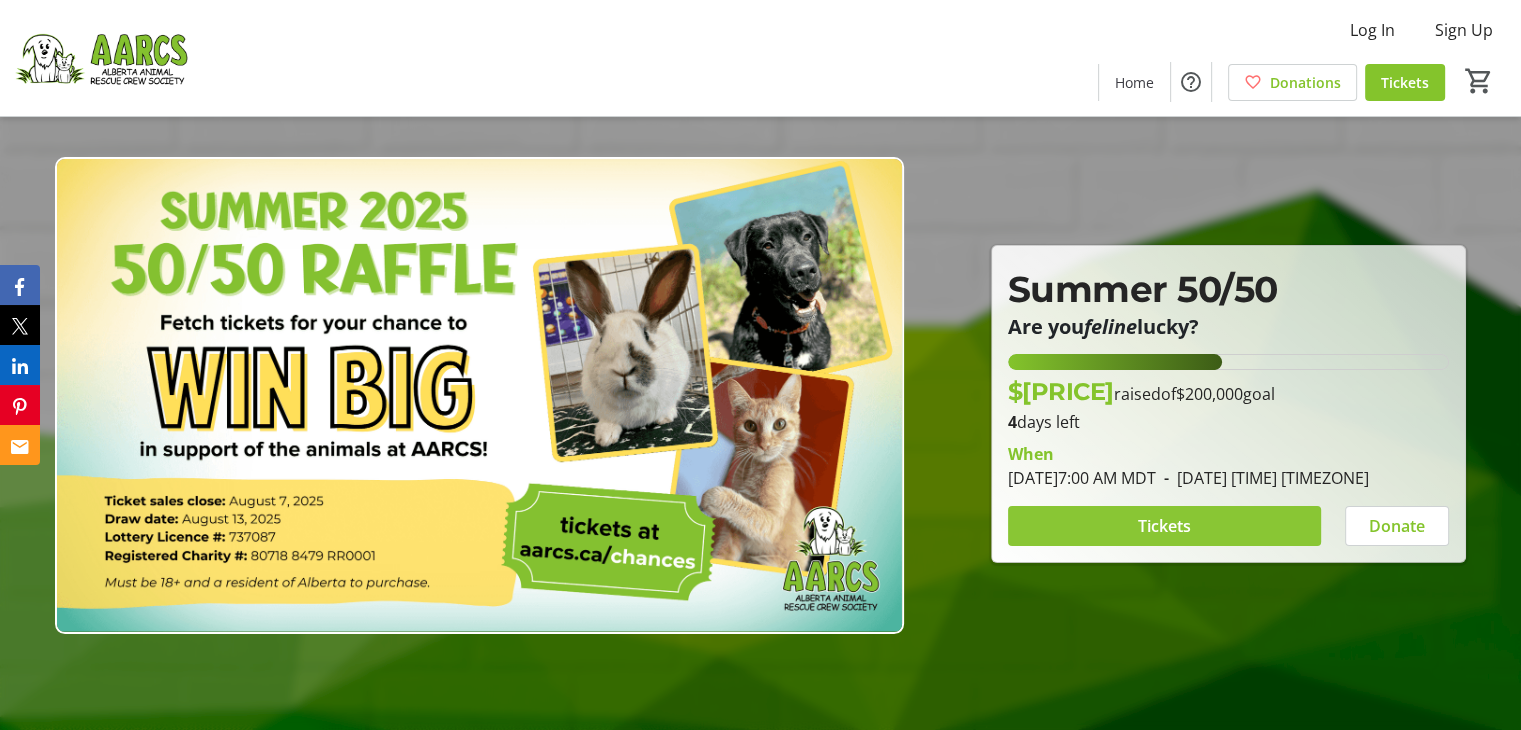 click at bounding box center [1164, 526] 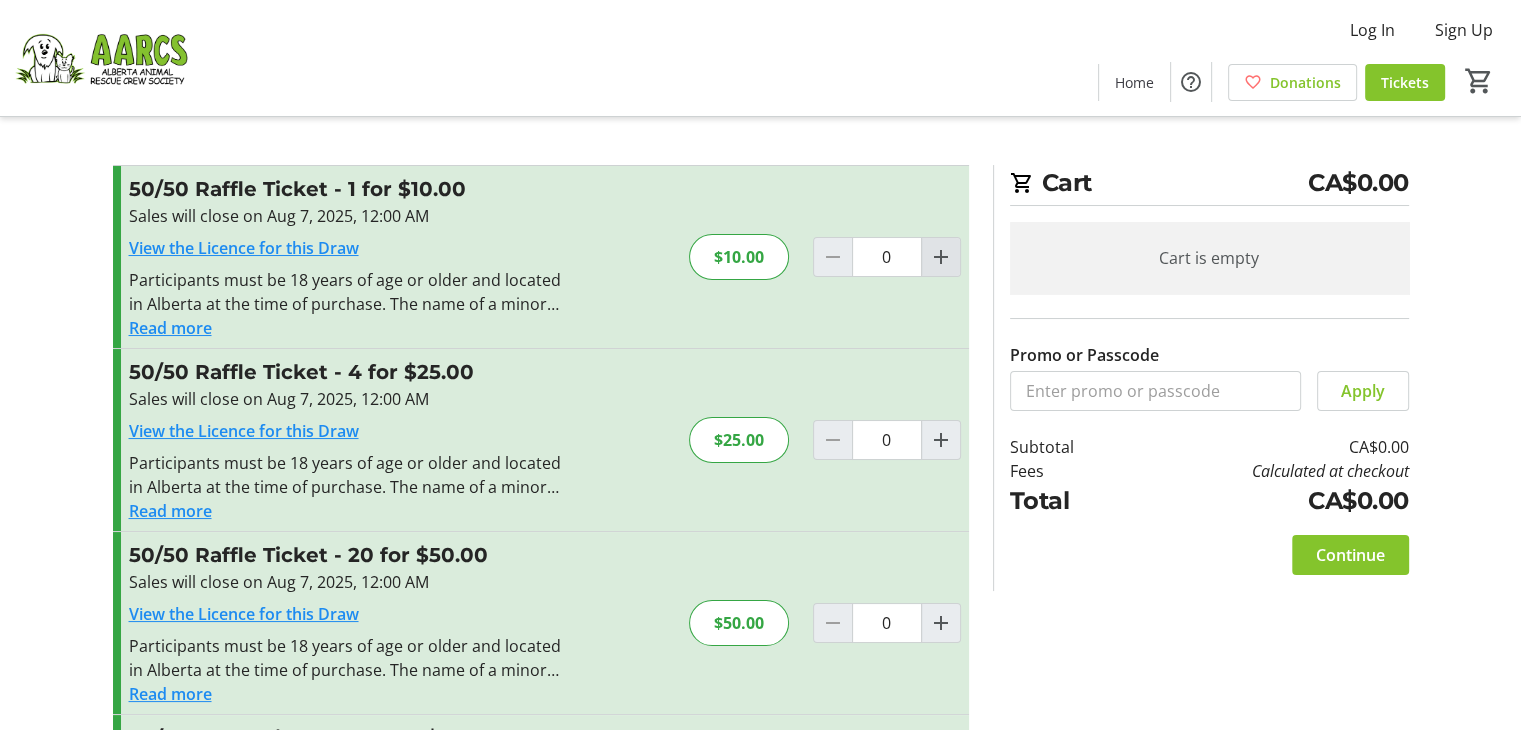 click 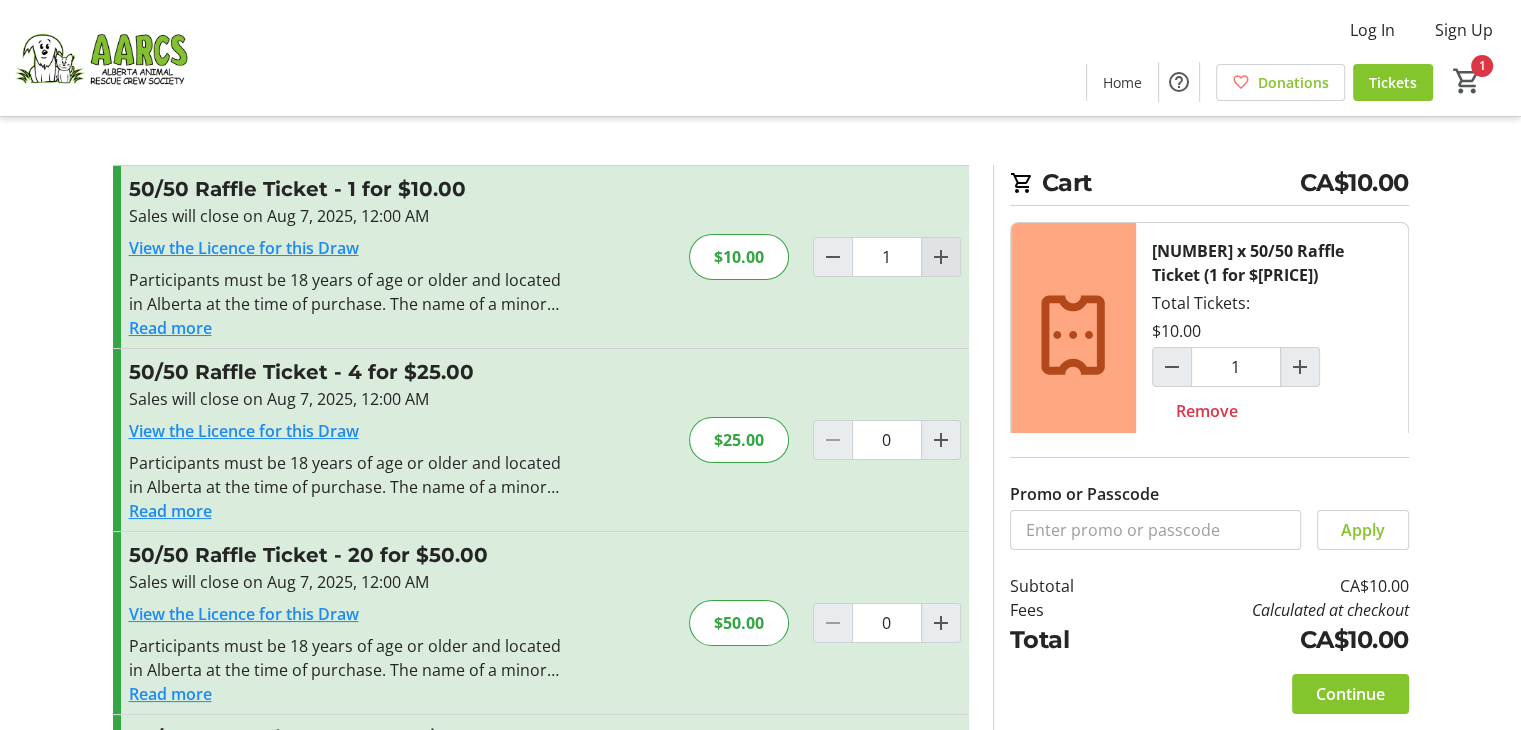 click 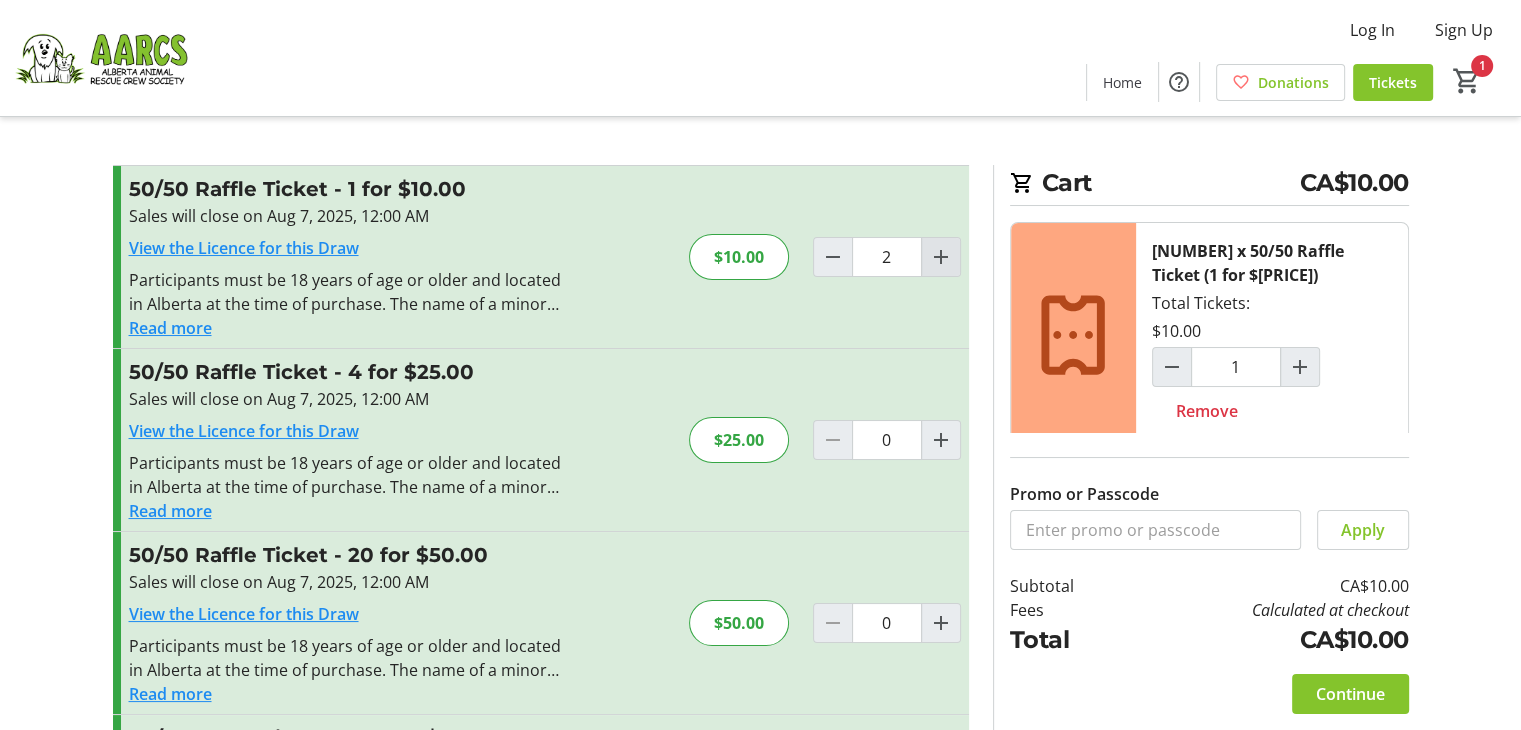 type on "2" 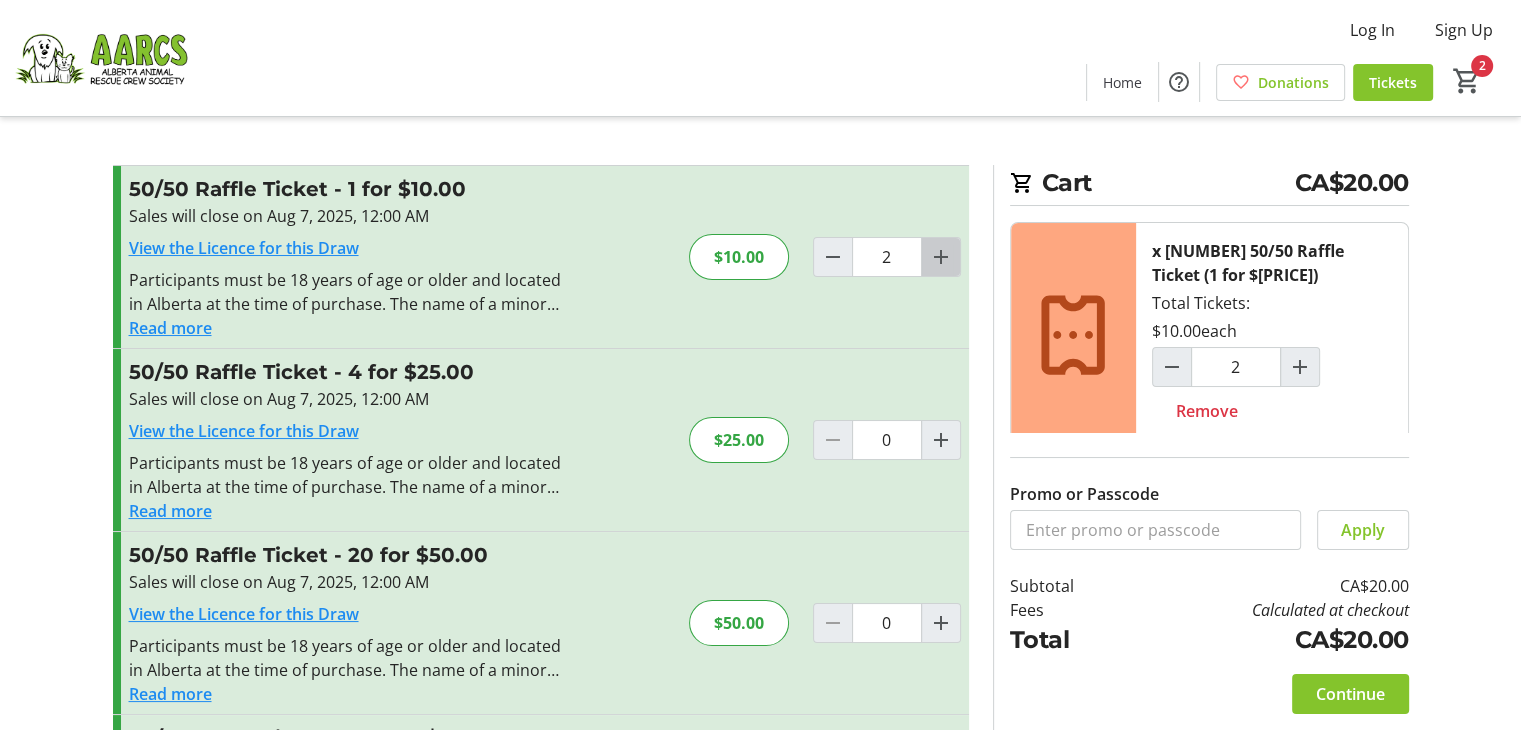 click 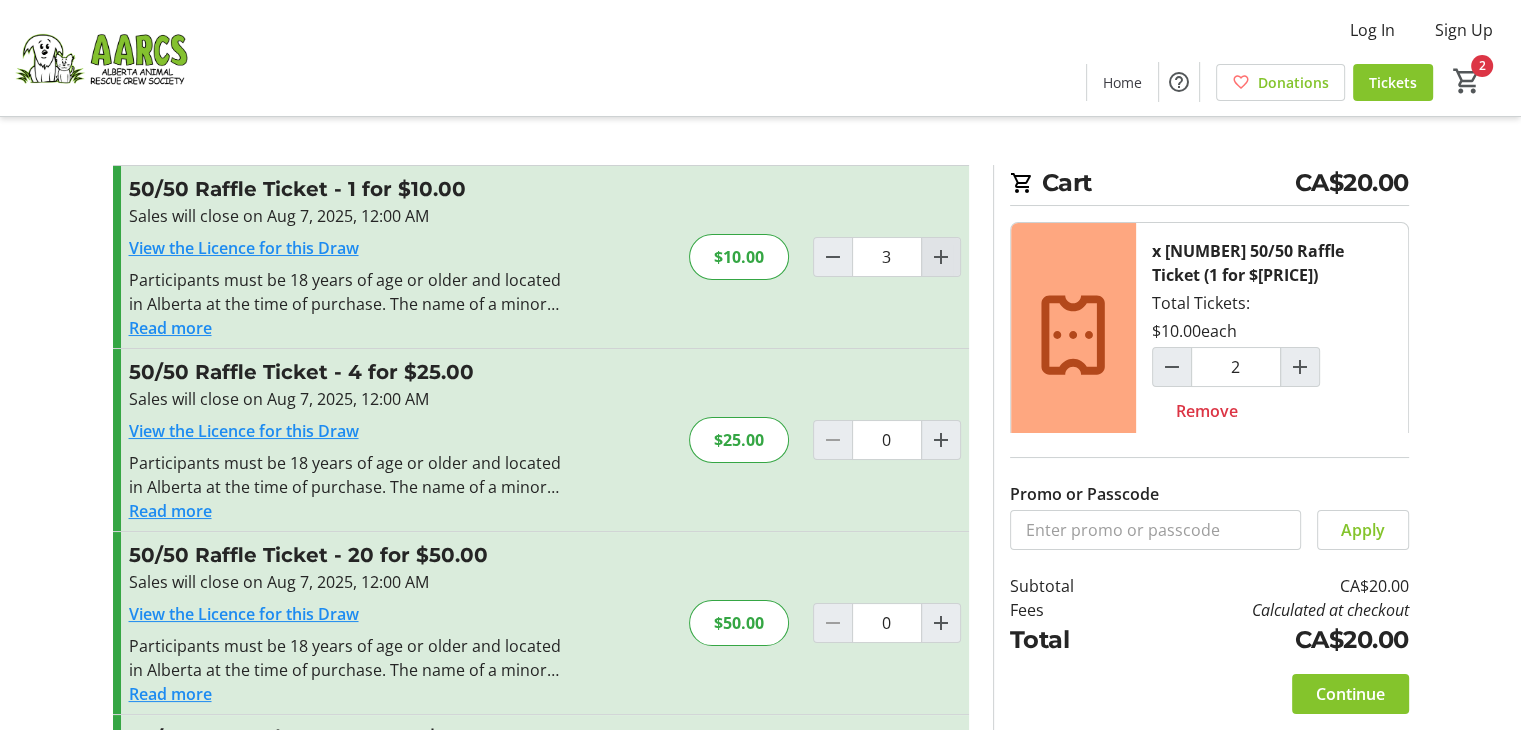 type on "3" 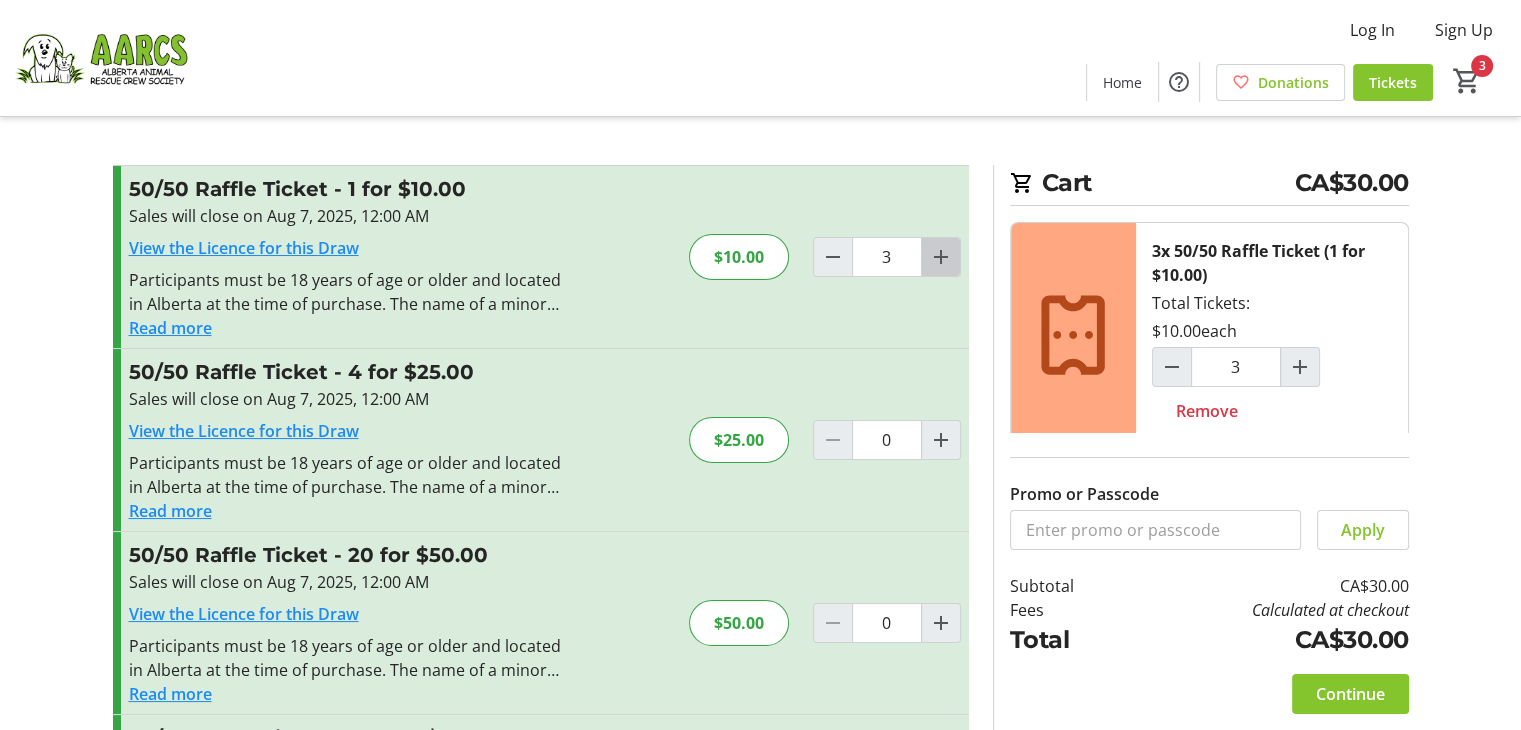 click 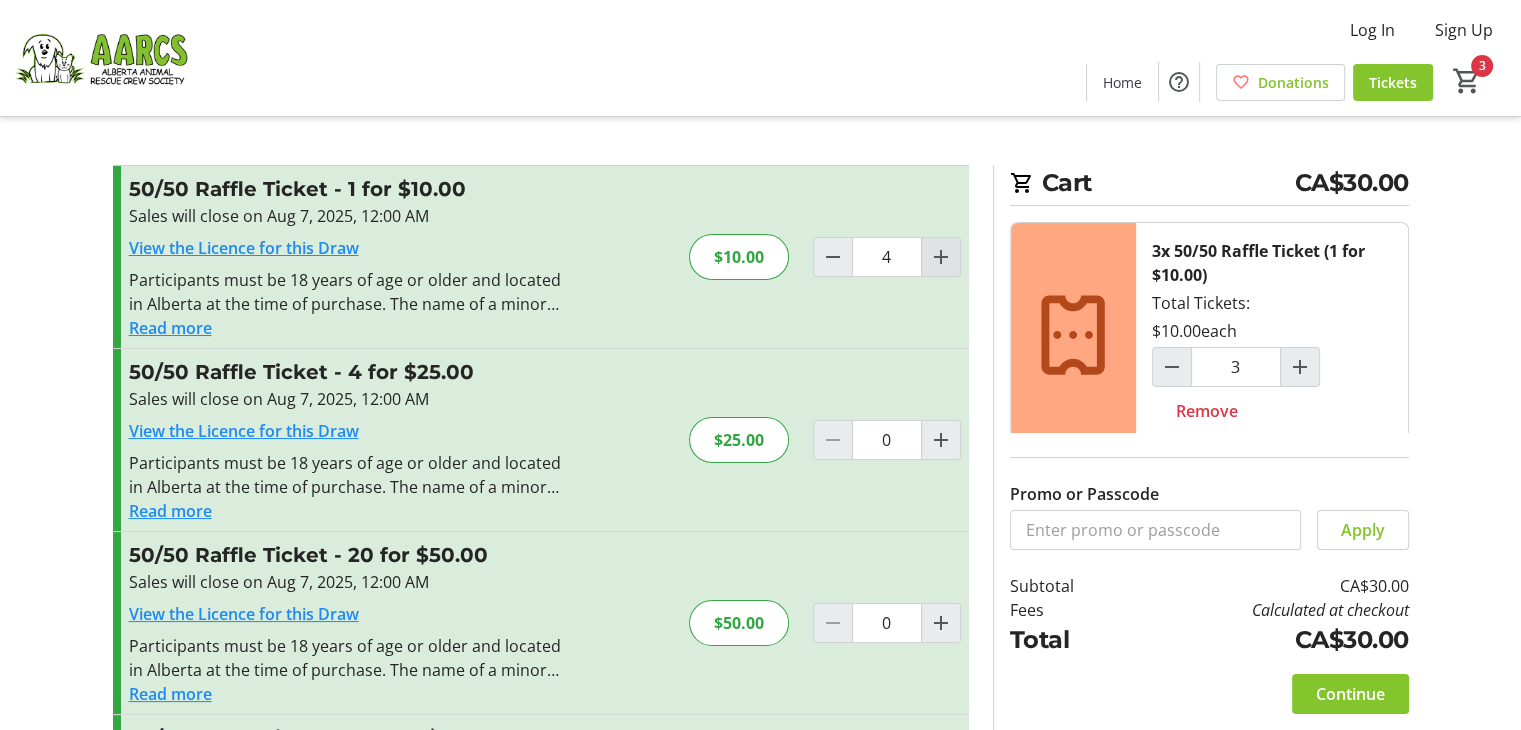 type on "4" 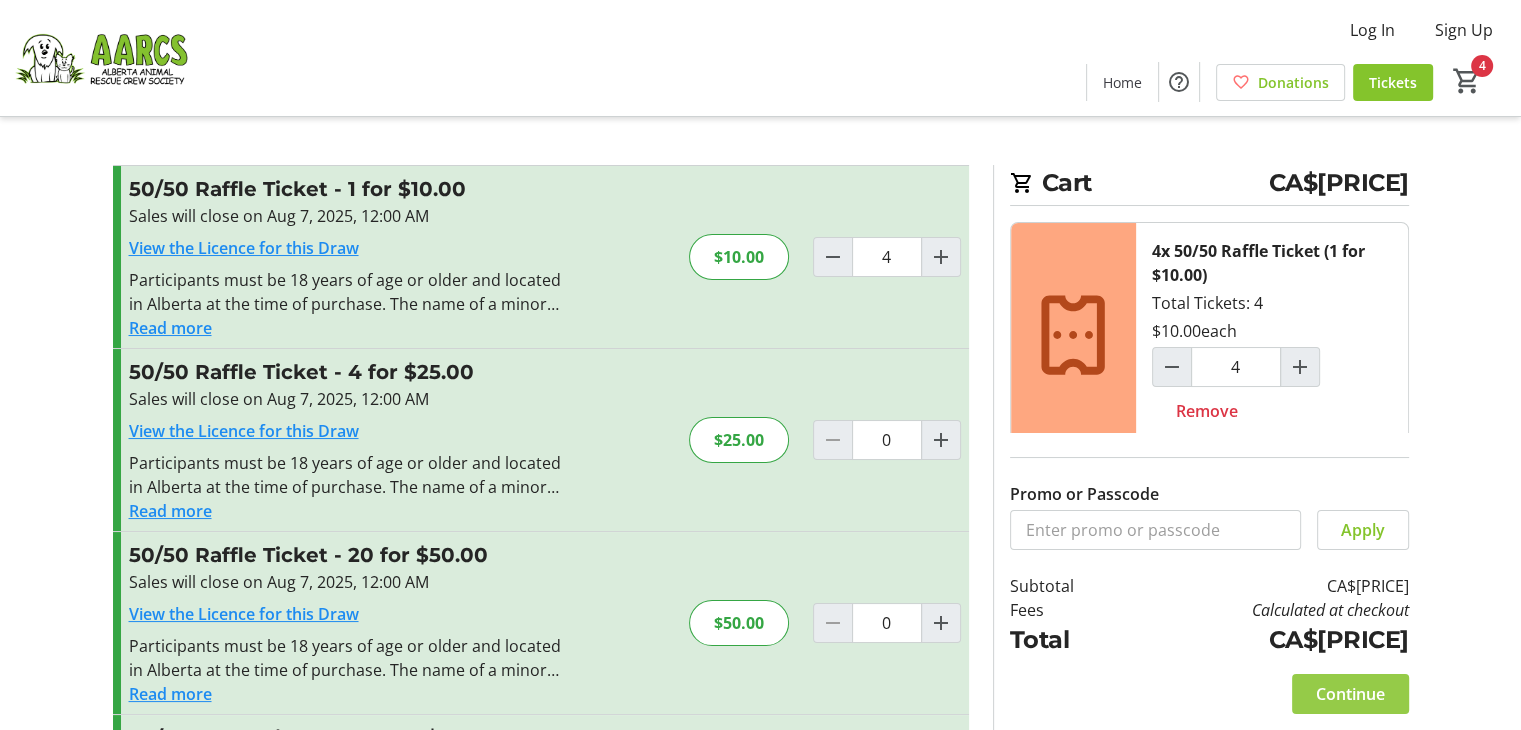 click on "Continue" 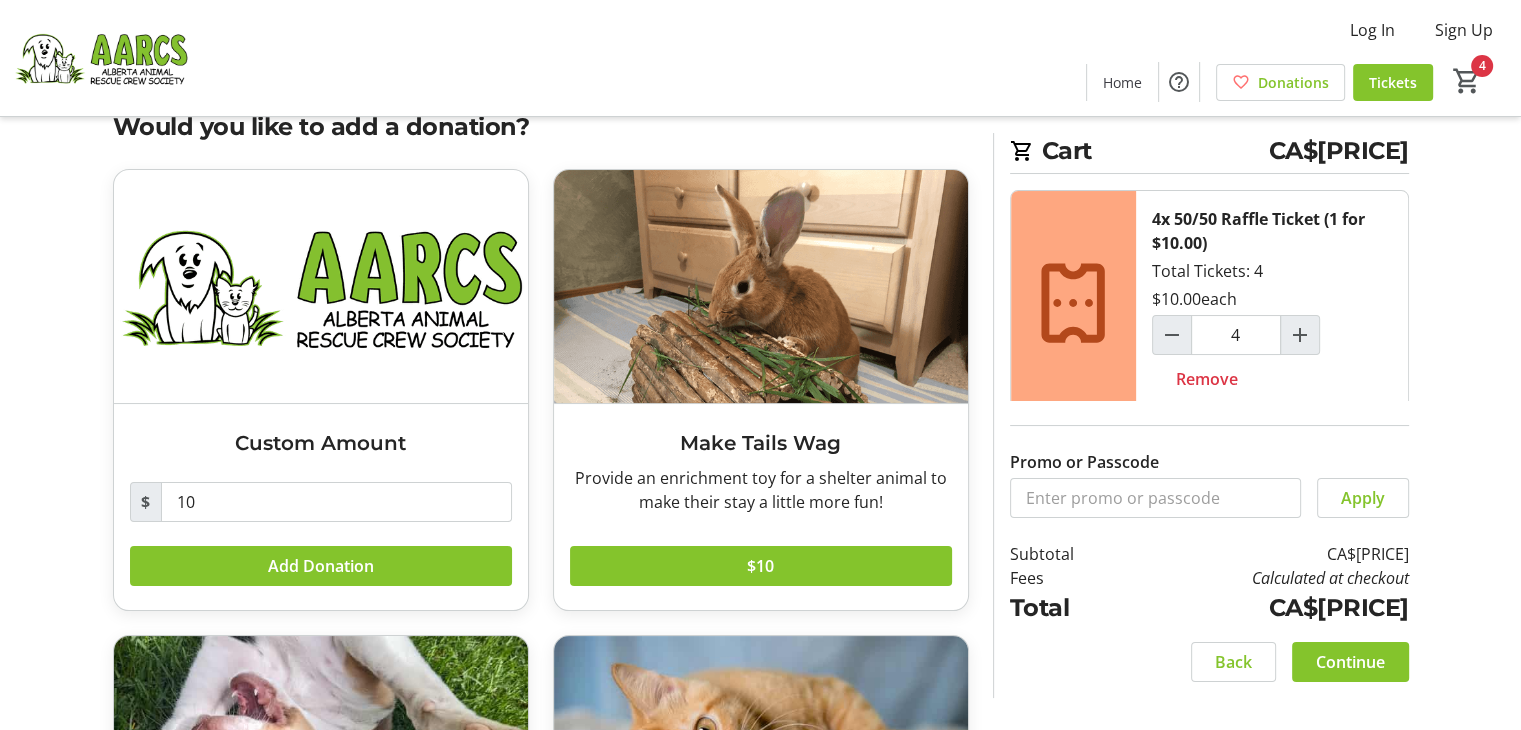 scroll, scrollTop: 41, scrollLeft: 0, axis: vertical 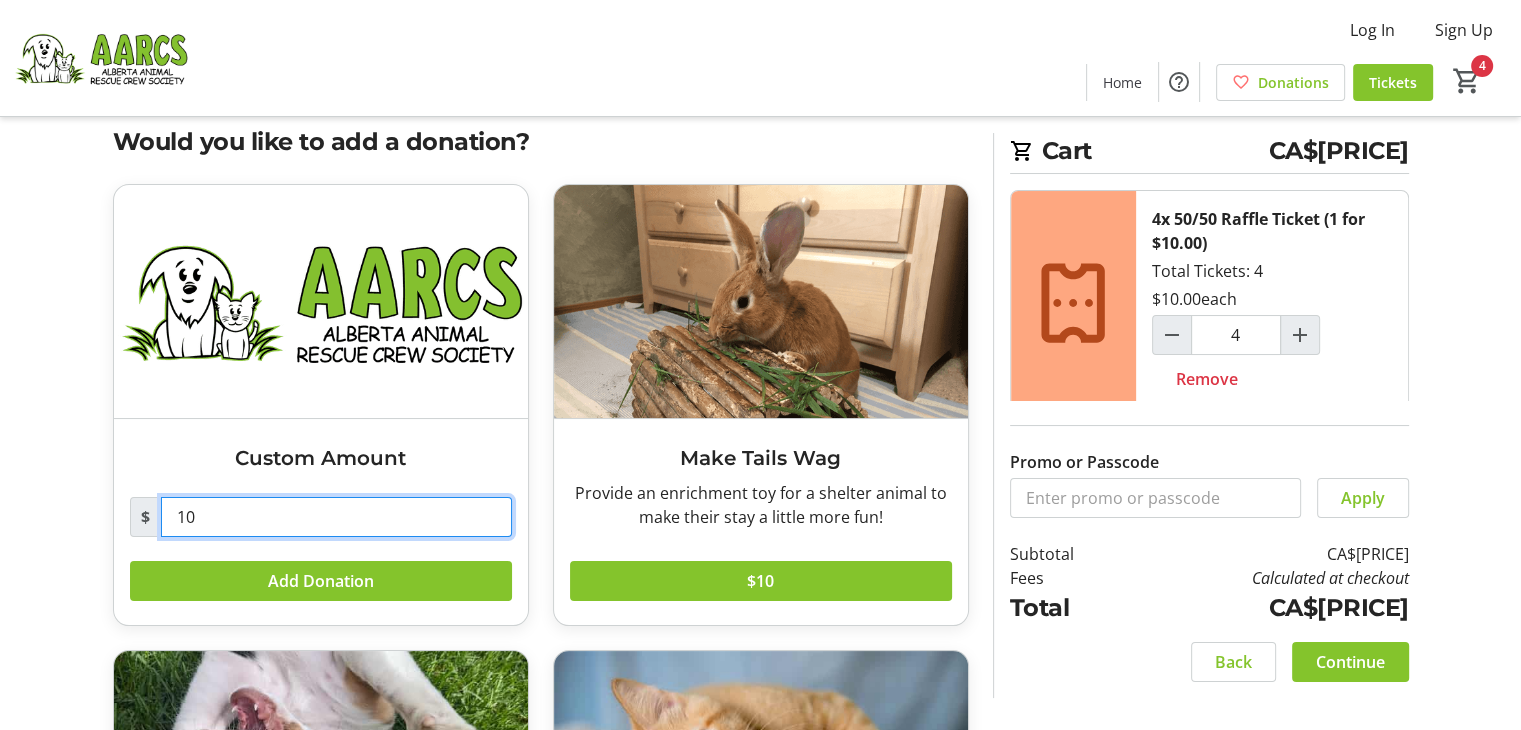 click on "10" at bounding box center (336, 517) 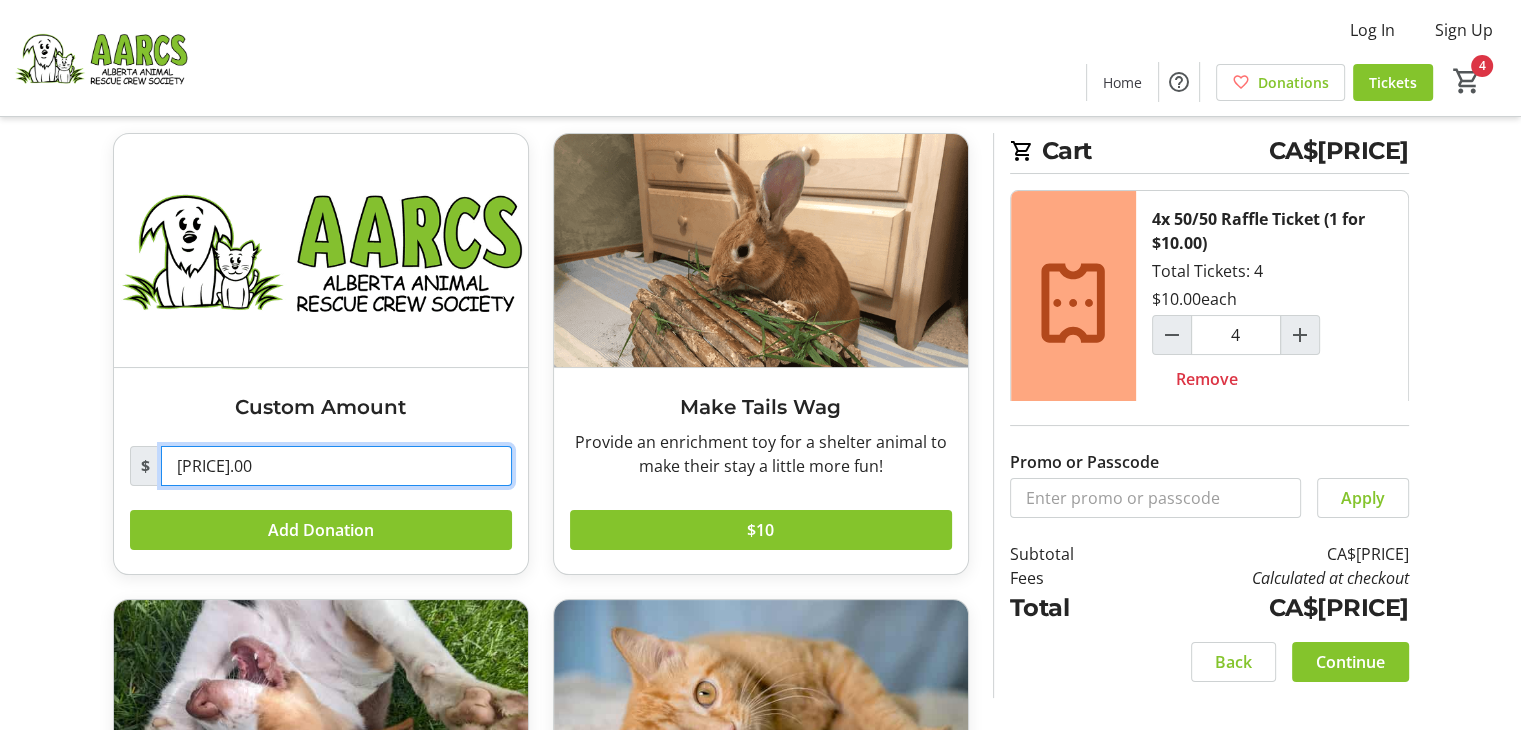 scroll, scrollTop: 0, scrollLeft: 0, axis: both 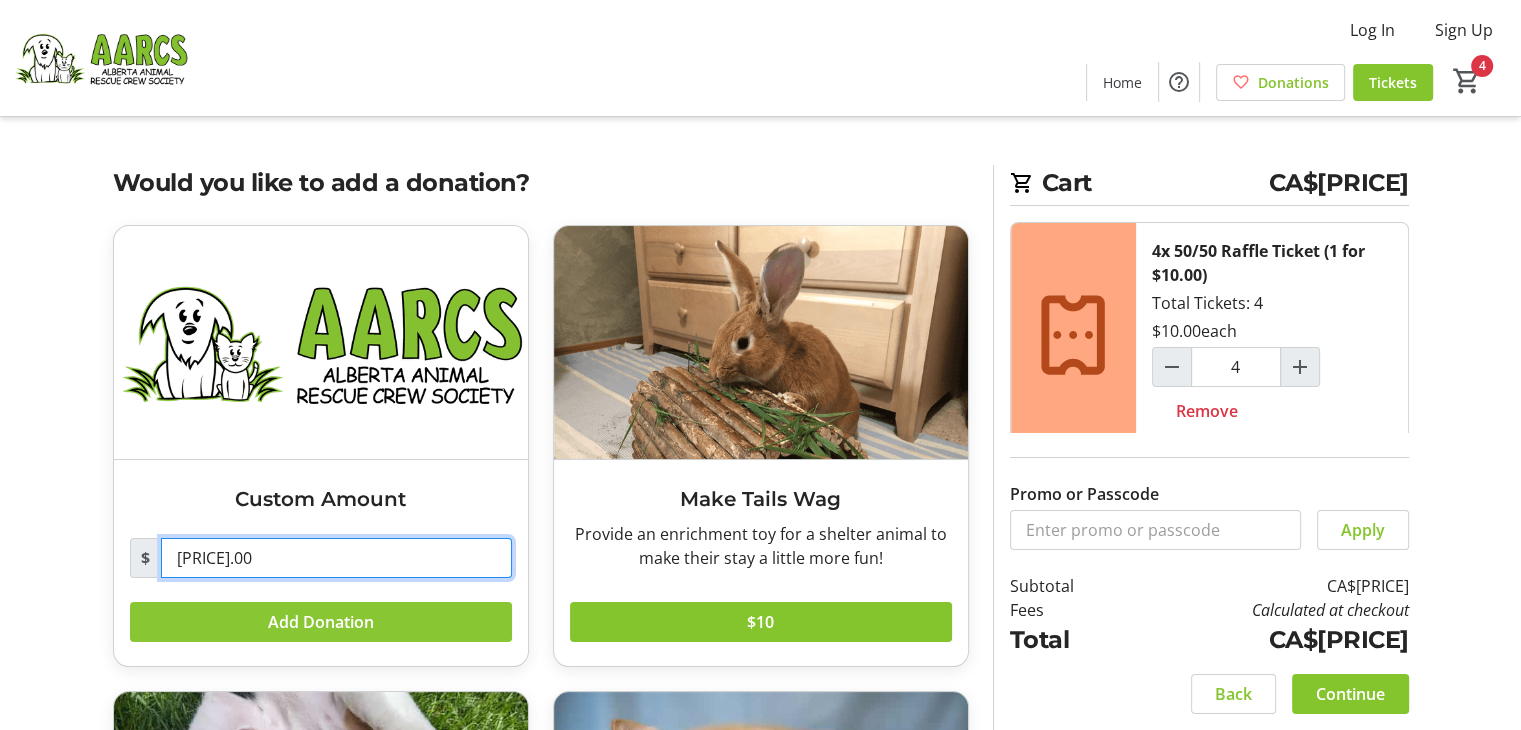 type on "[PRICE].00" 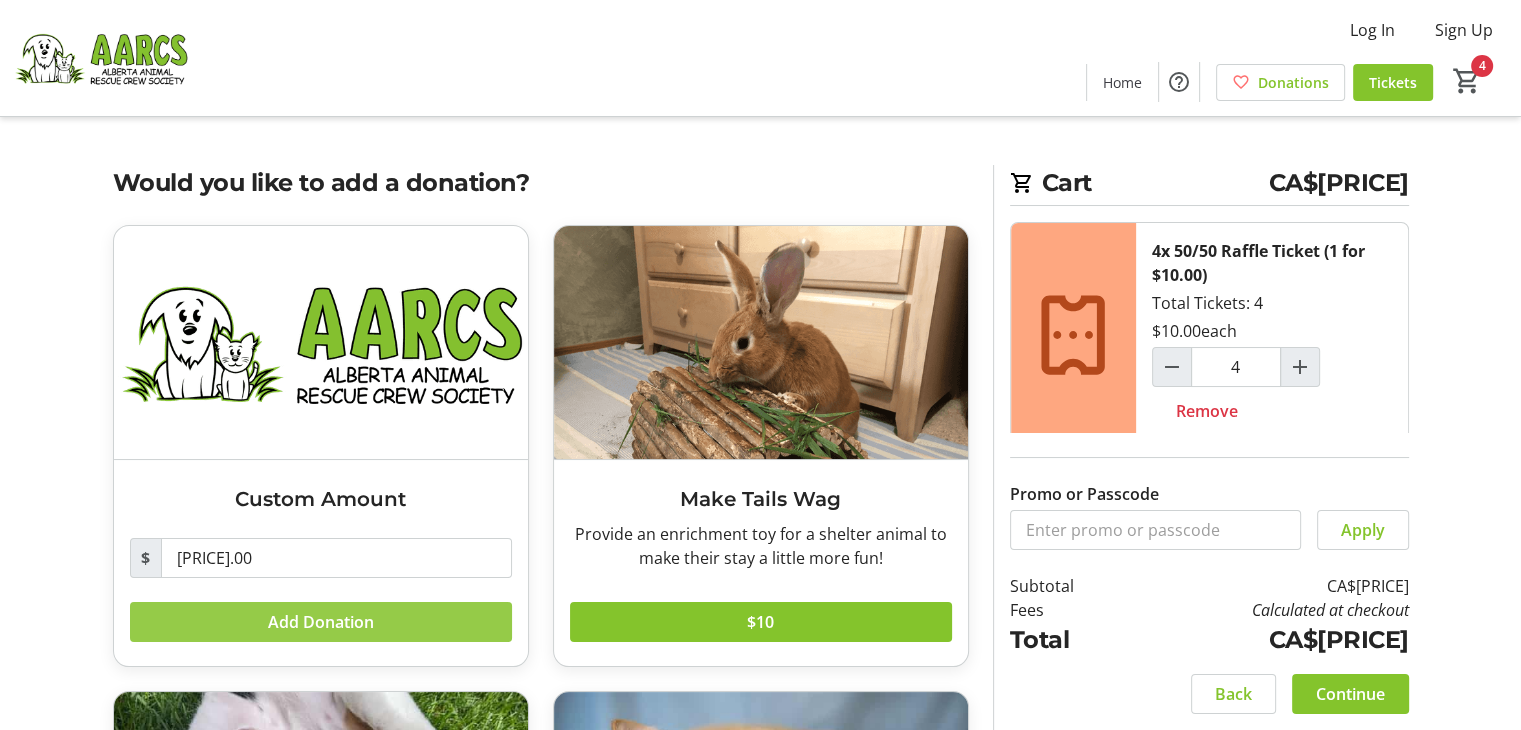 click on "Add Donation" 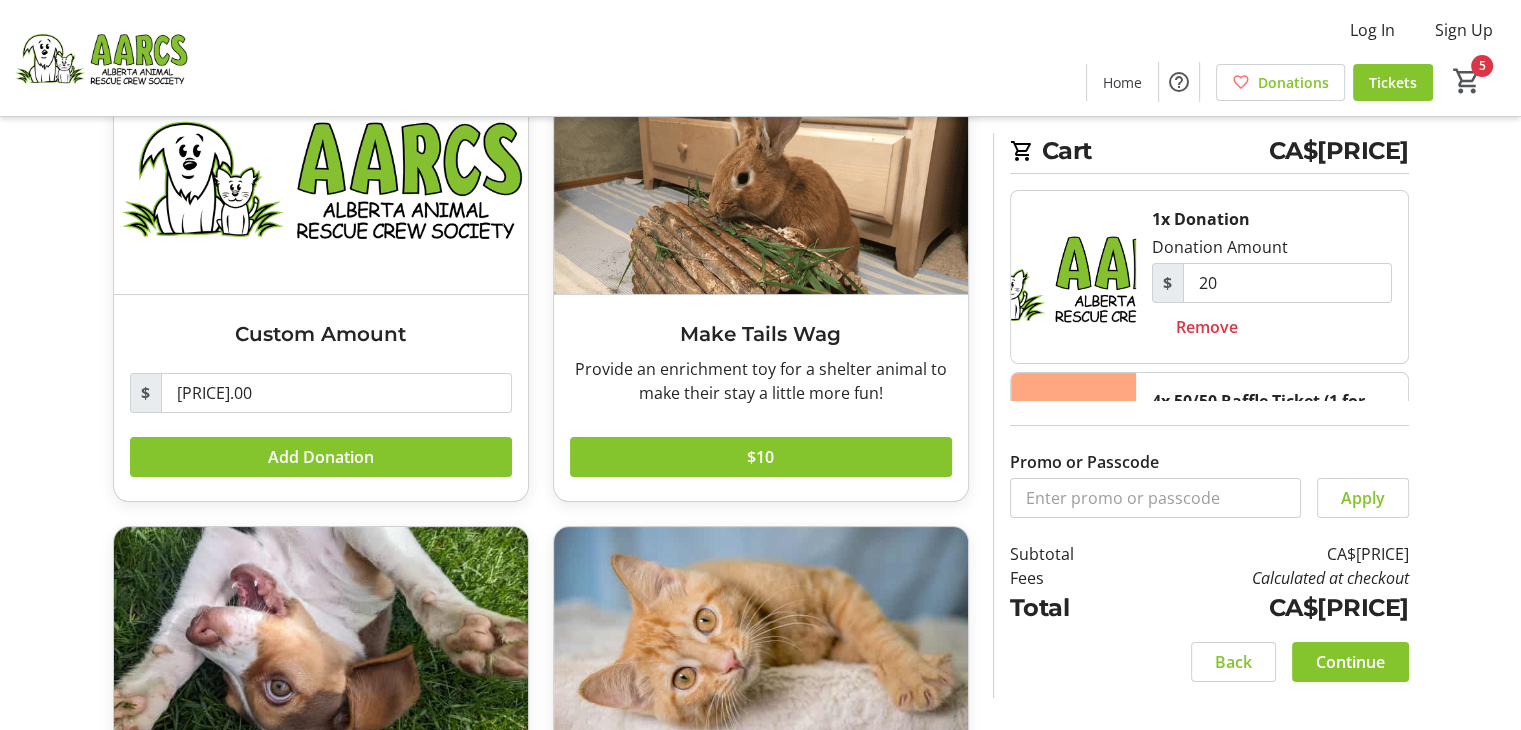 scroll, scrollTop: 200, scrollLeft: 0, axis: vertical 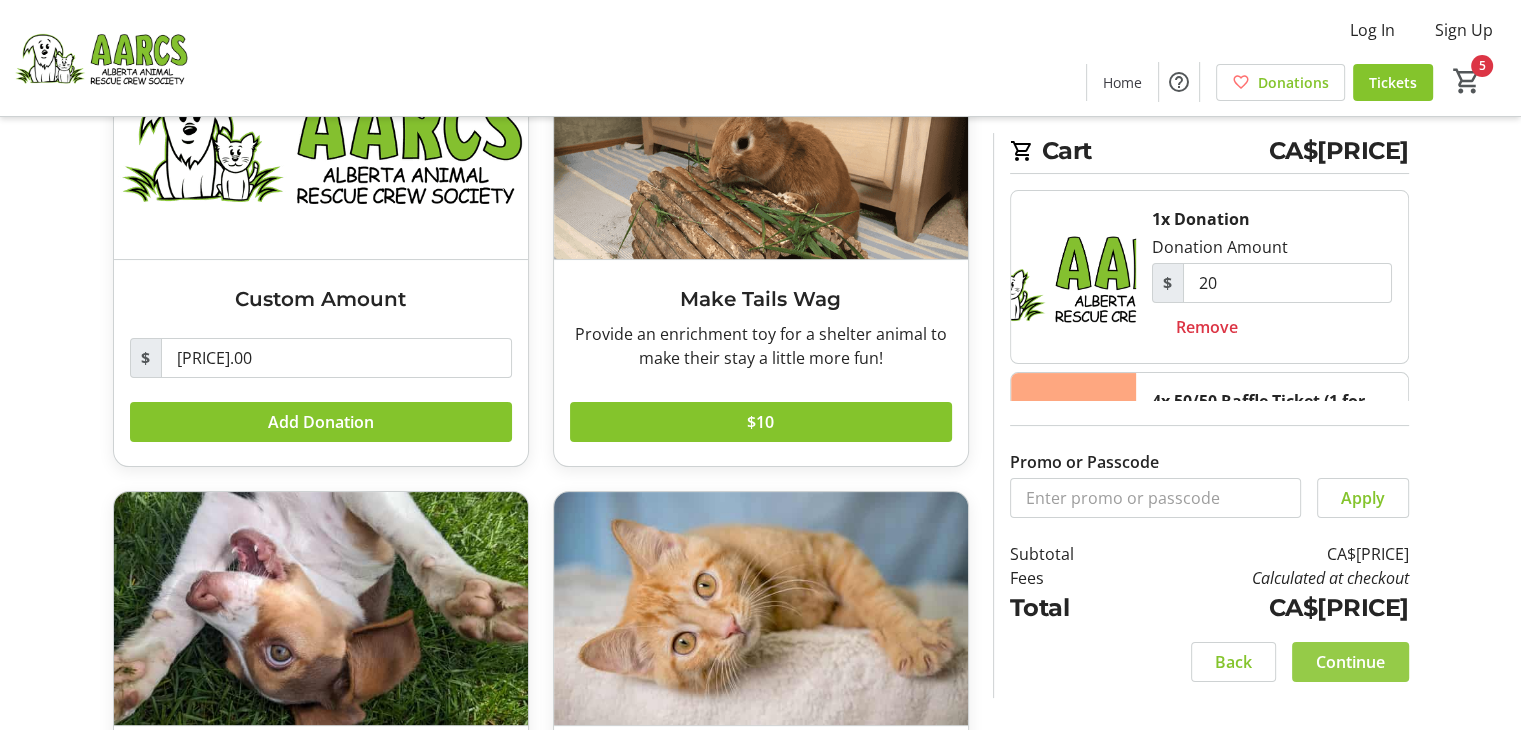 click on "Continue" 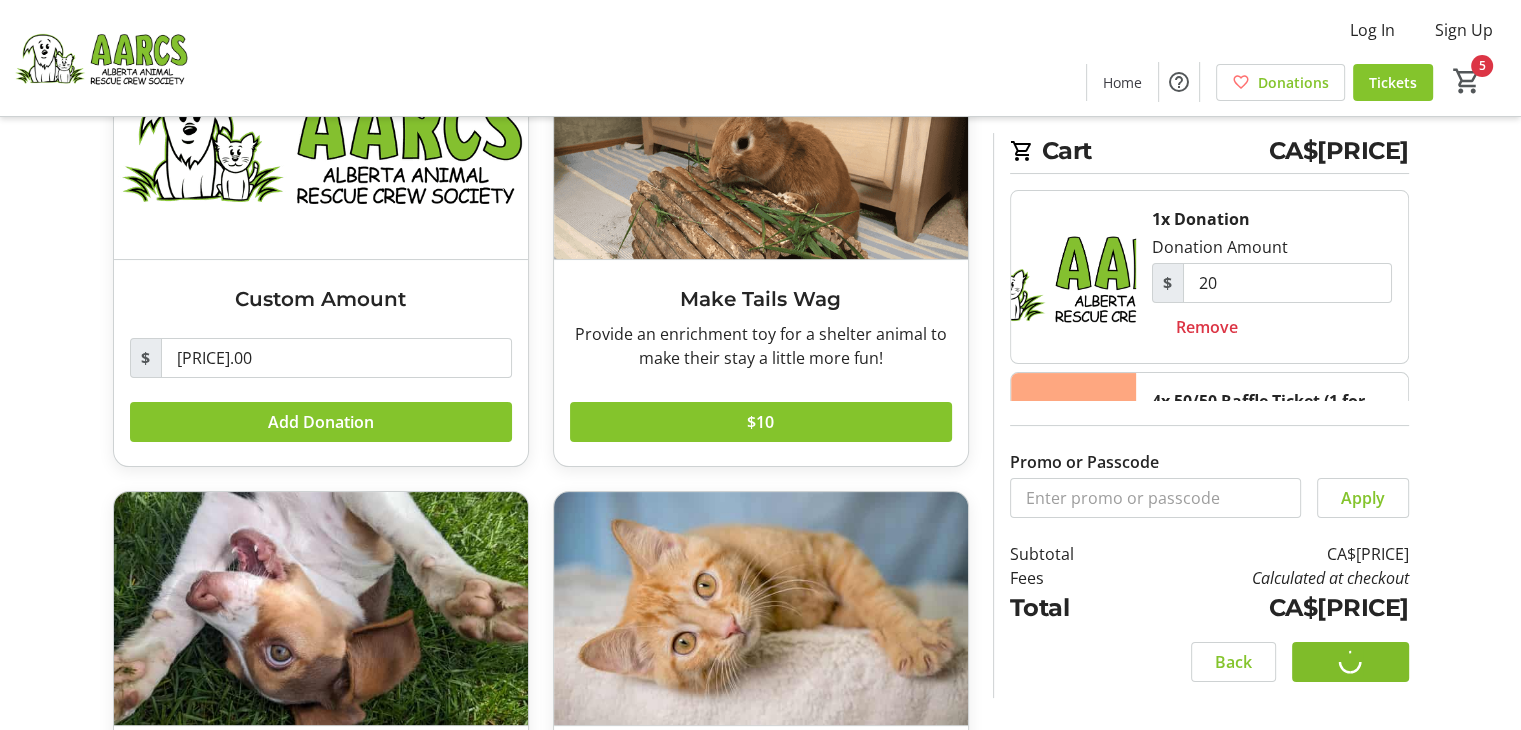 scroll, scrollTop: 0, scrollLeft: 0, axis: both 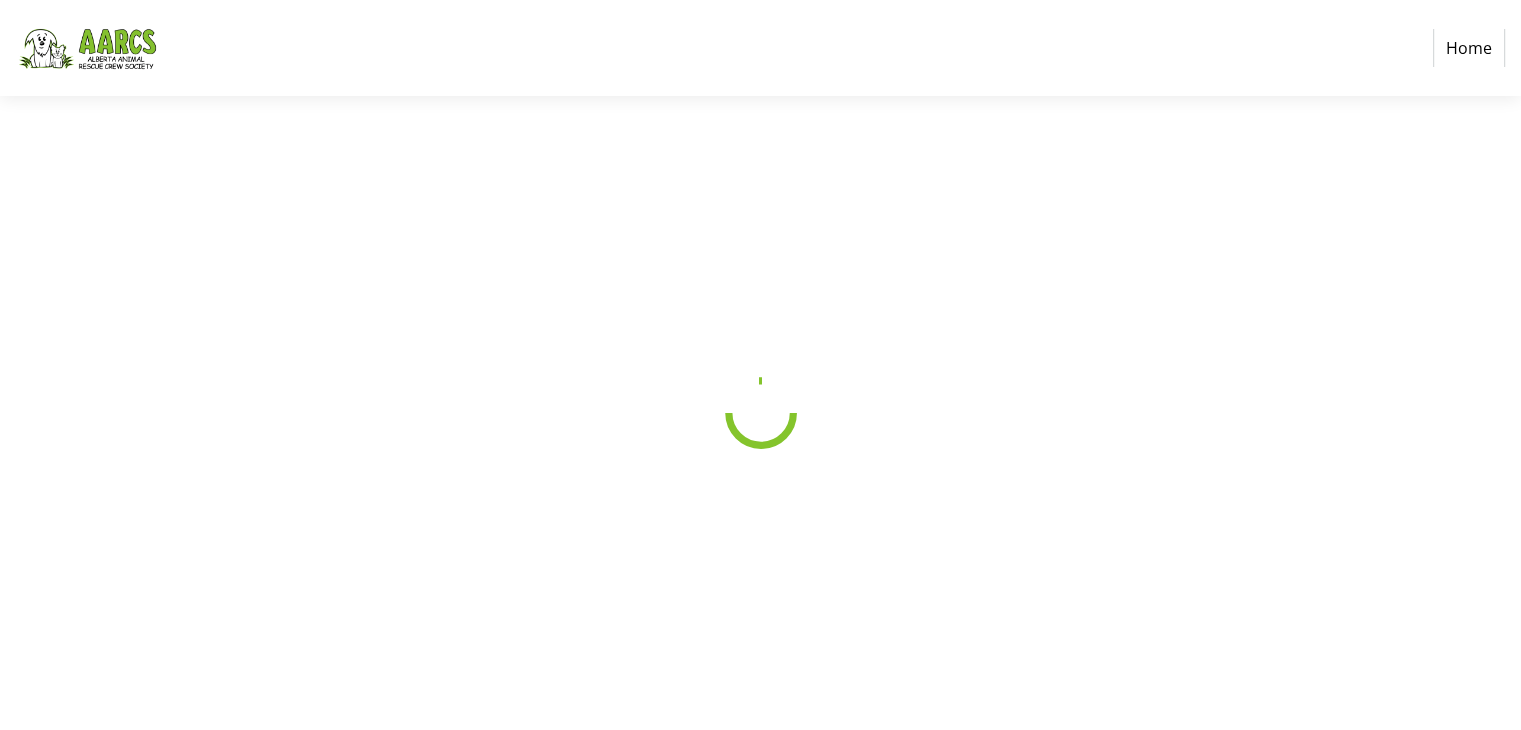 select on "CA" 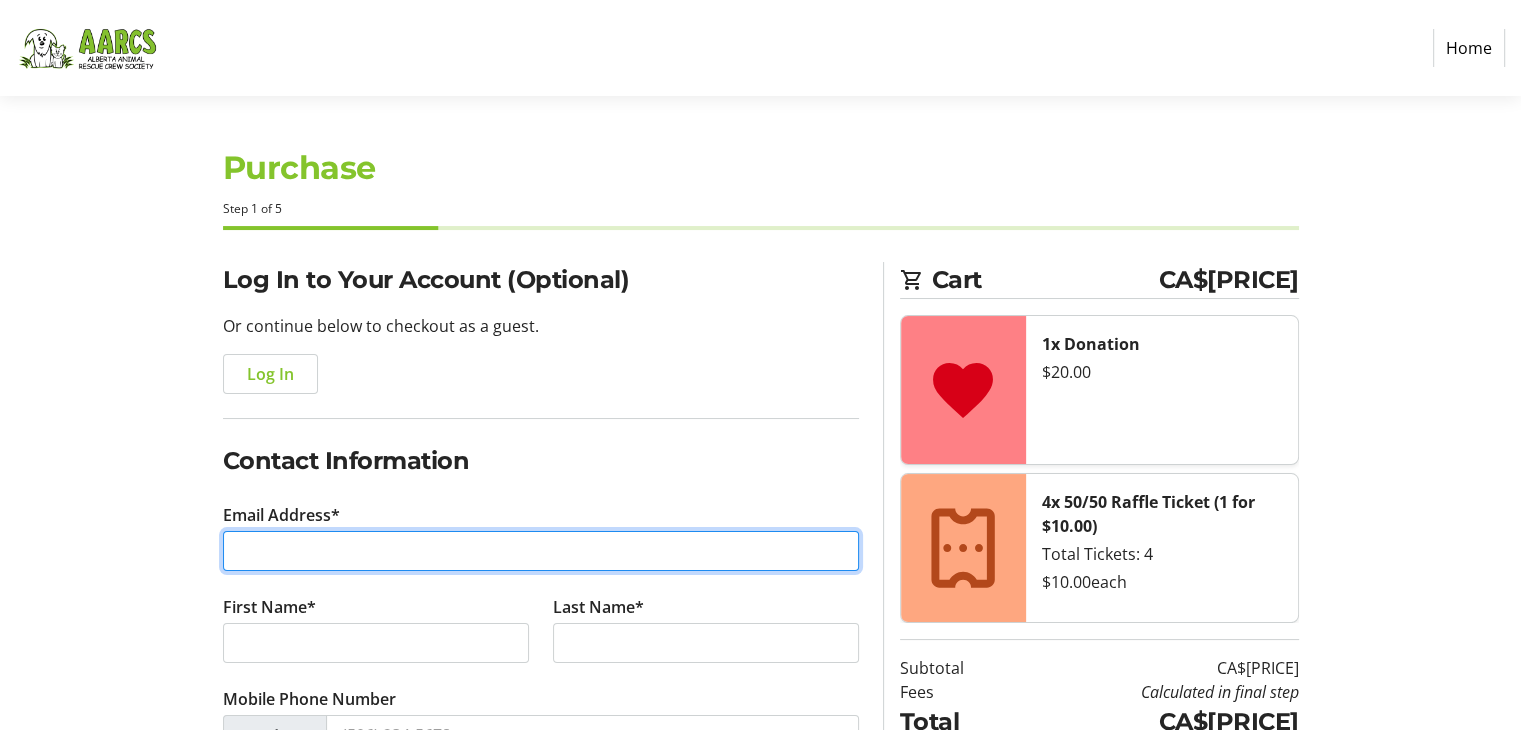 click on "Email Address*" at bounding box center (541, 551) 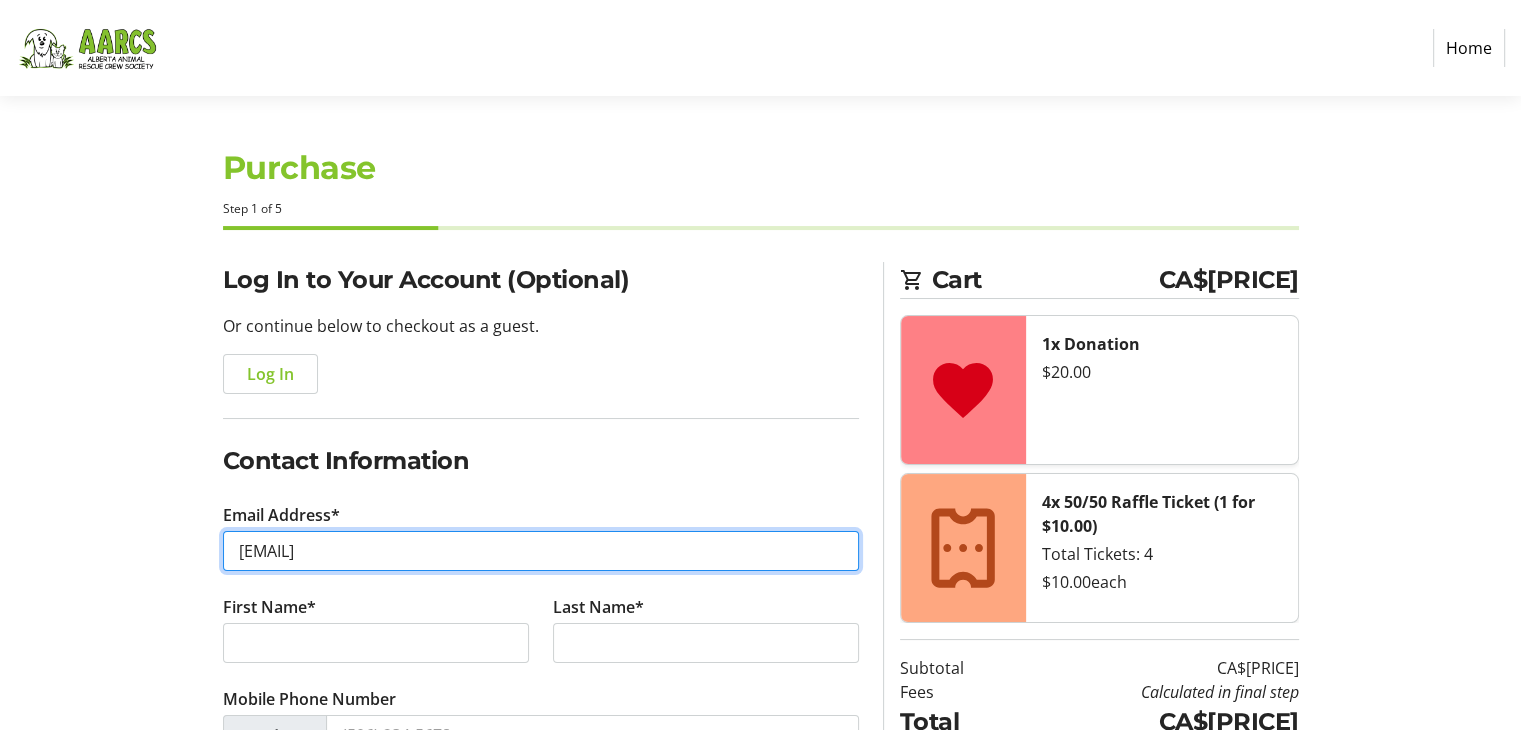 type on "[EMAIL]" 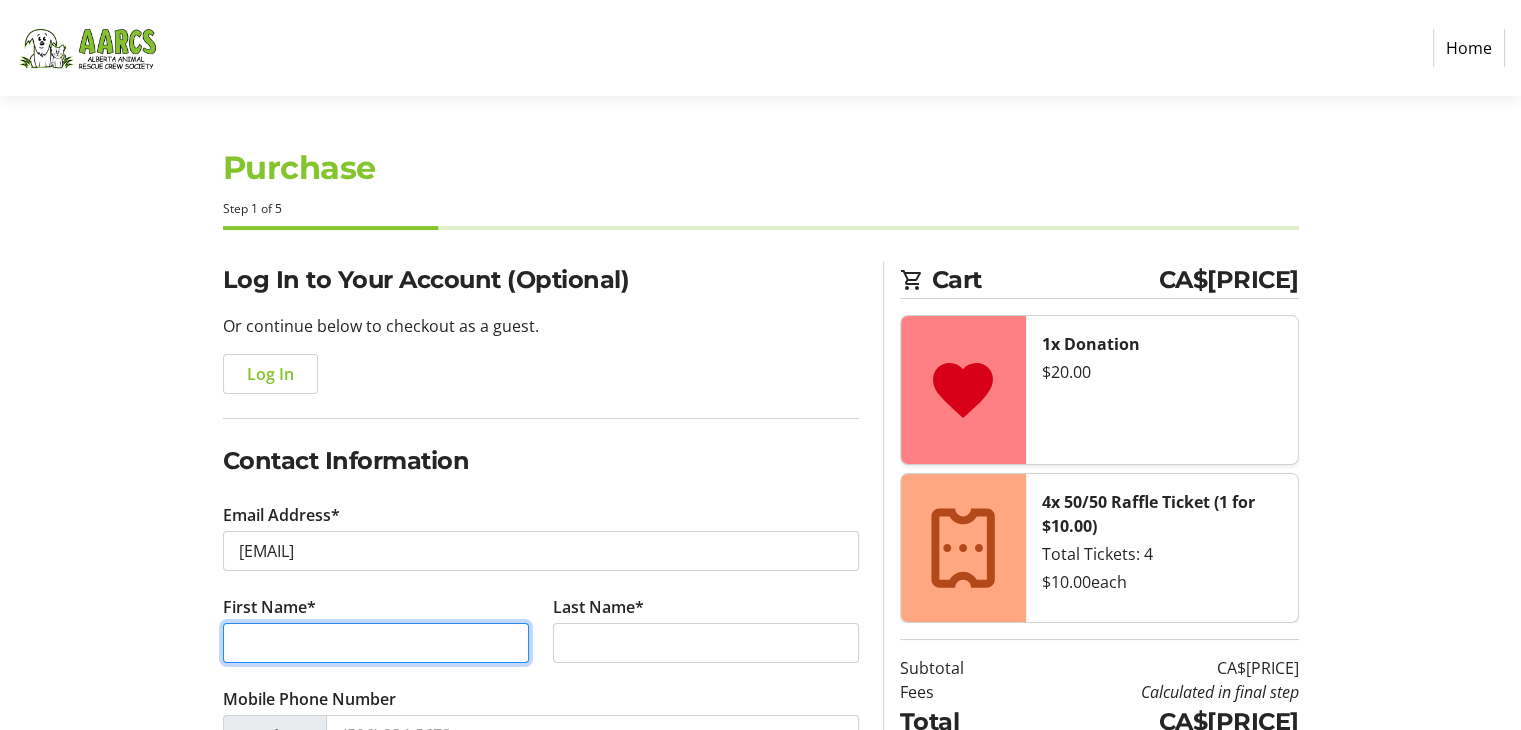 click on "First Name*" at bounding box center [376, 643] 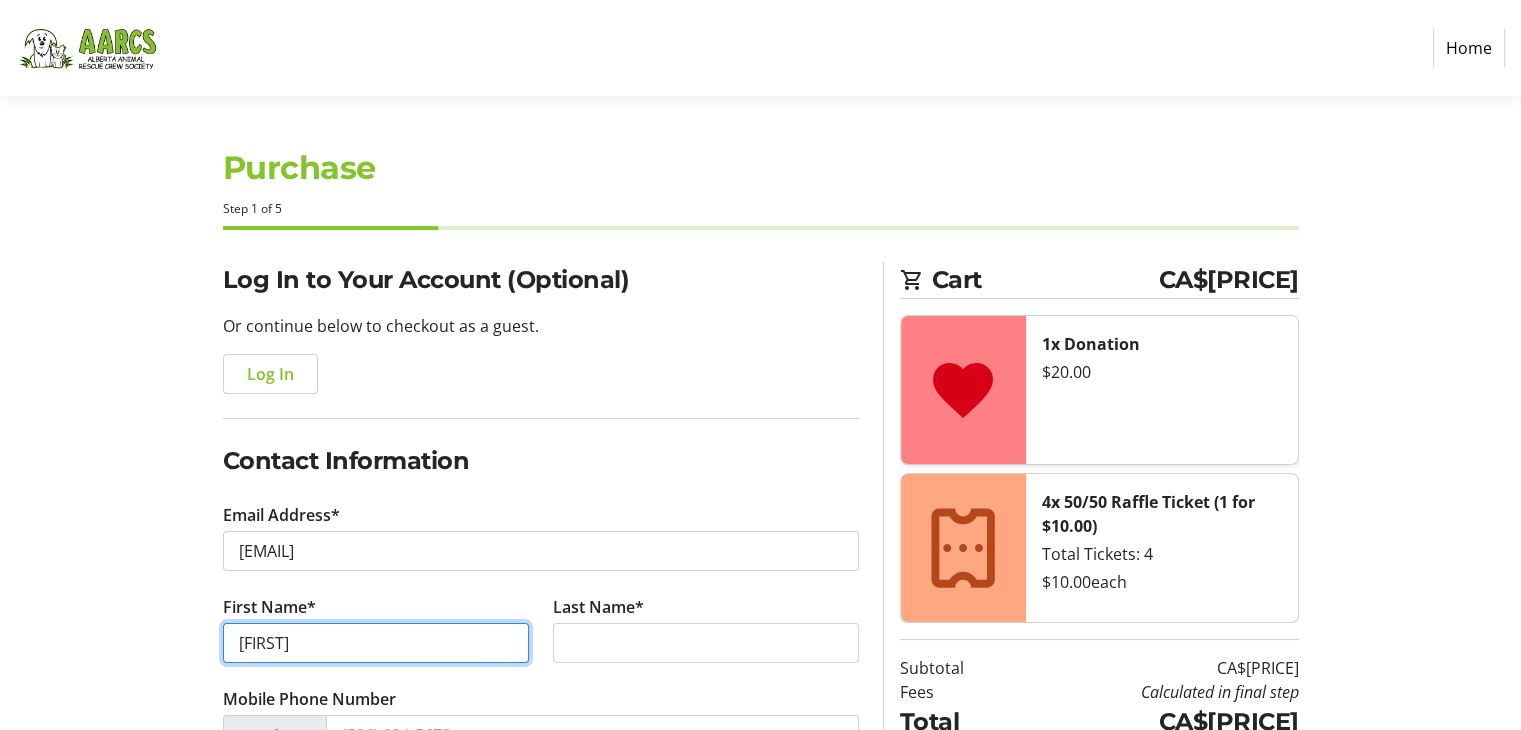 type on "[FIRST]" 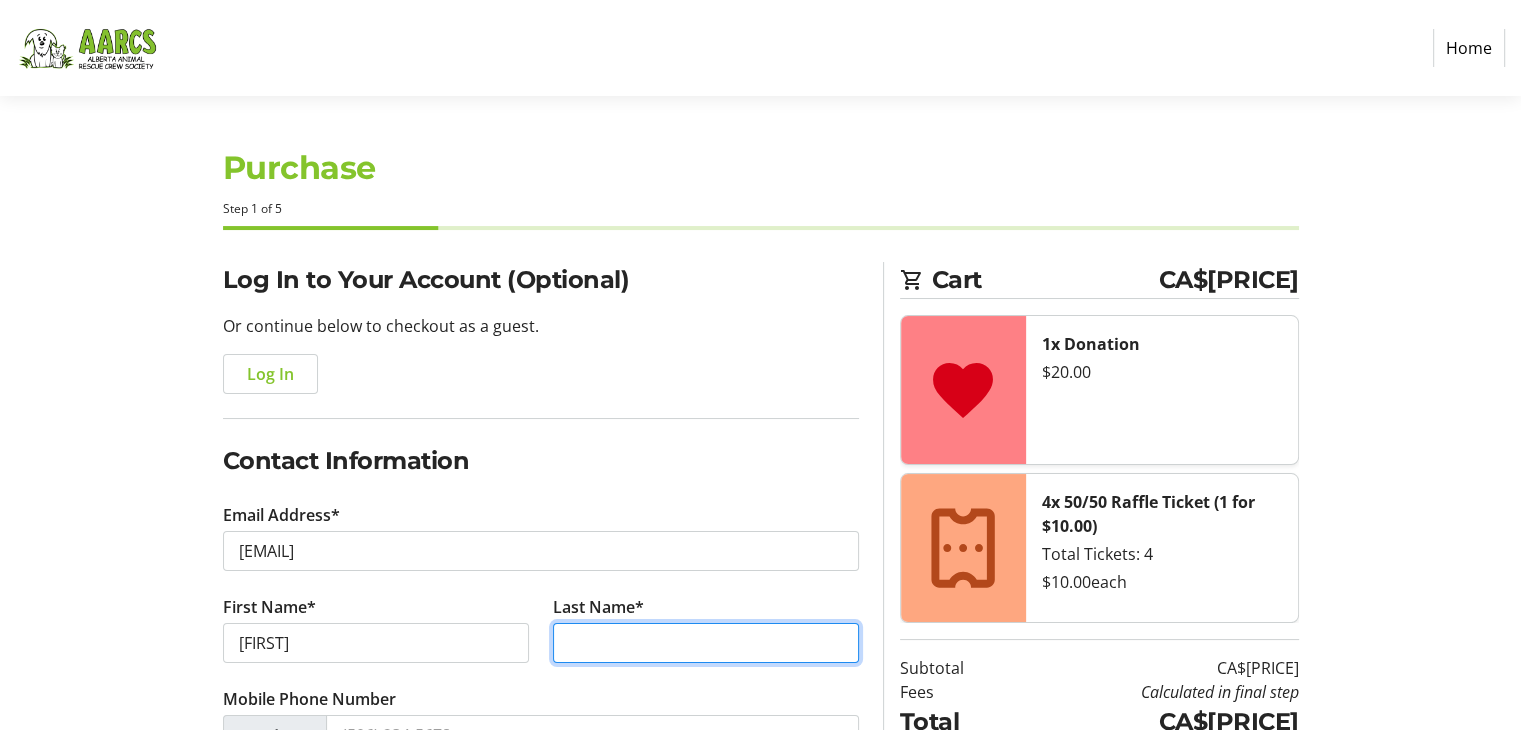 click on "Last Name*" at bounding box center (706, 643) 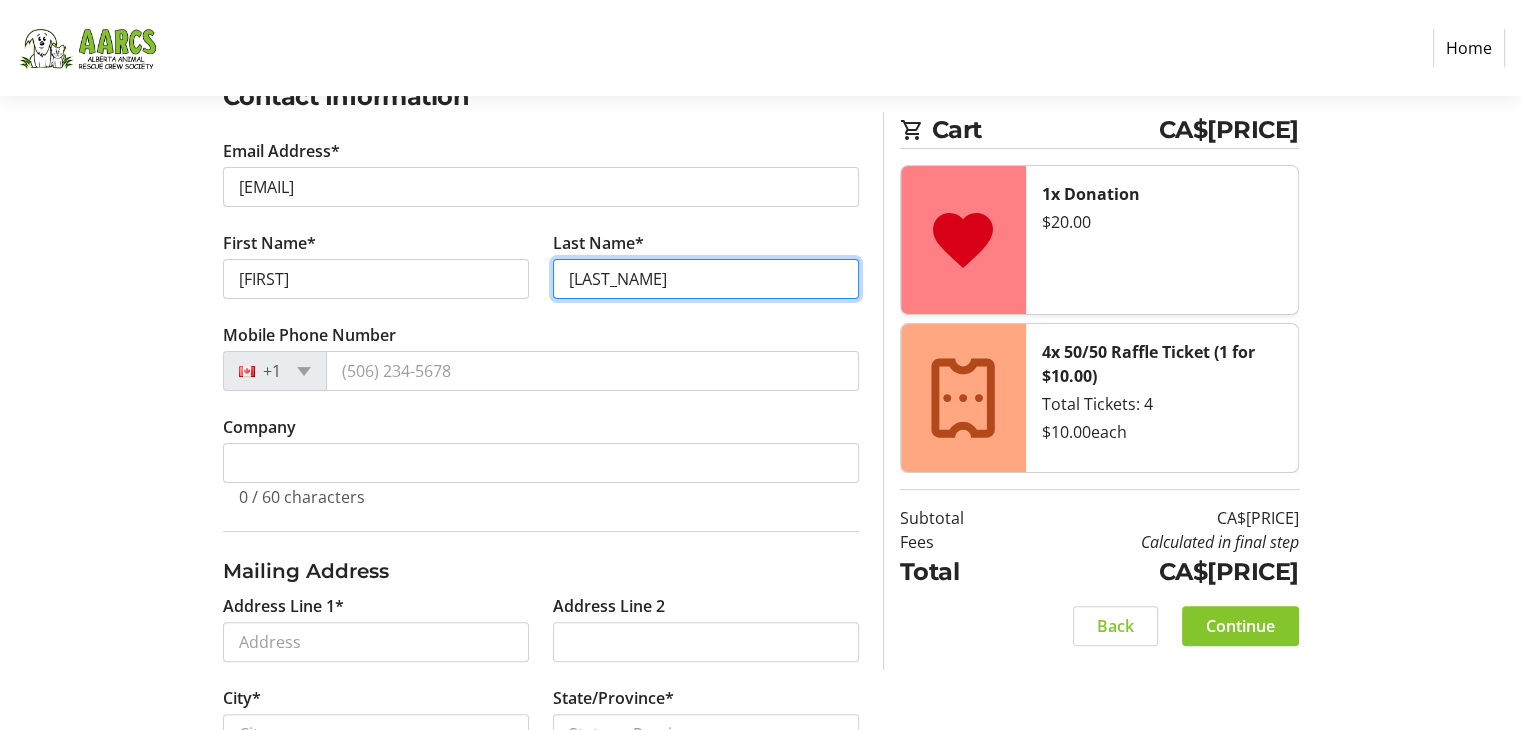 scroll, scrollTop: 400, scrollLeft: 0, axis: vertical 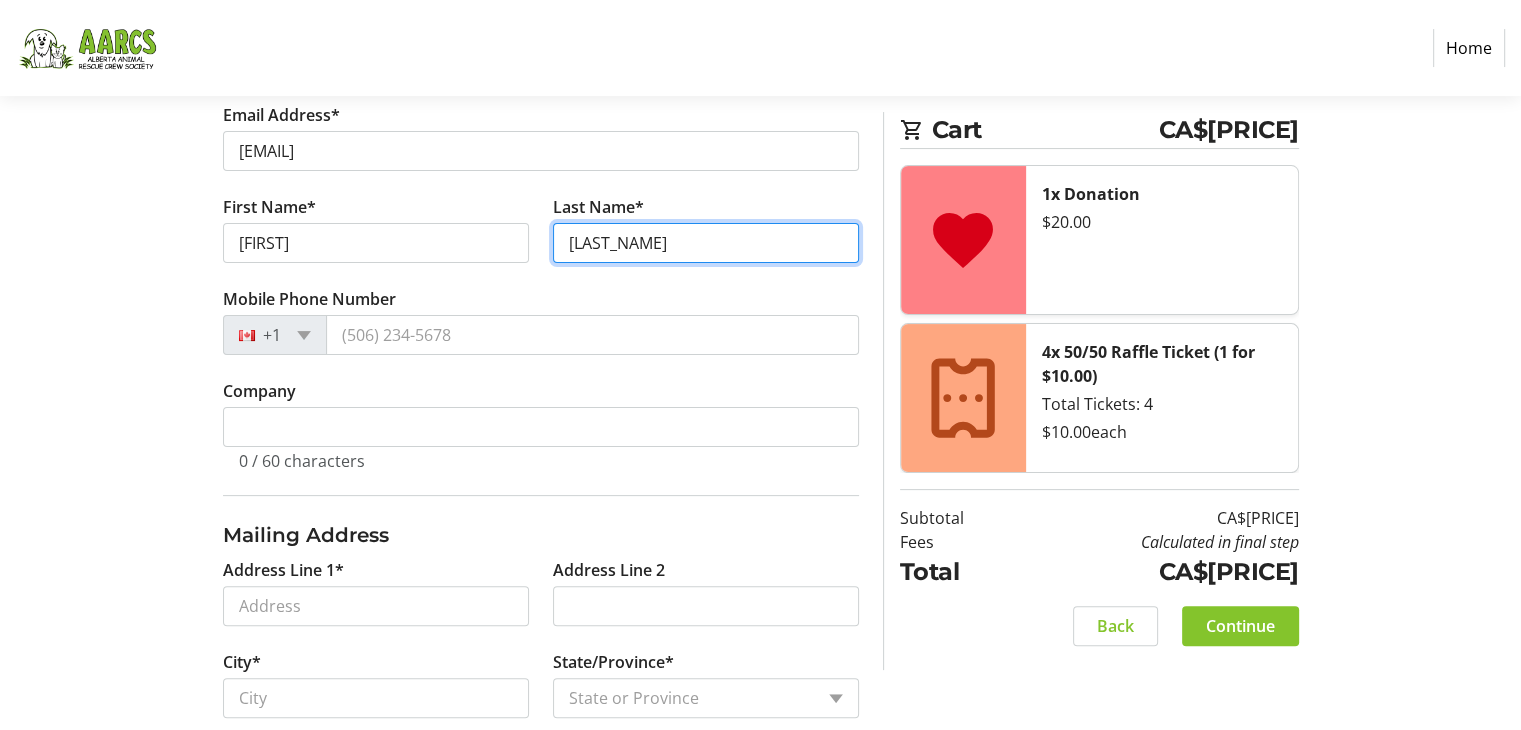 type on "[LAST_NAME]" 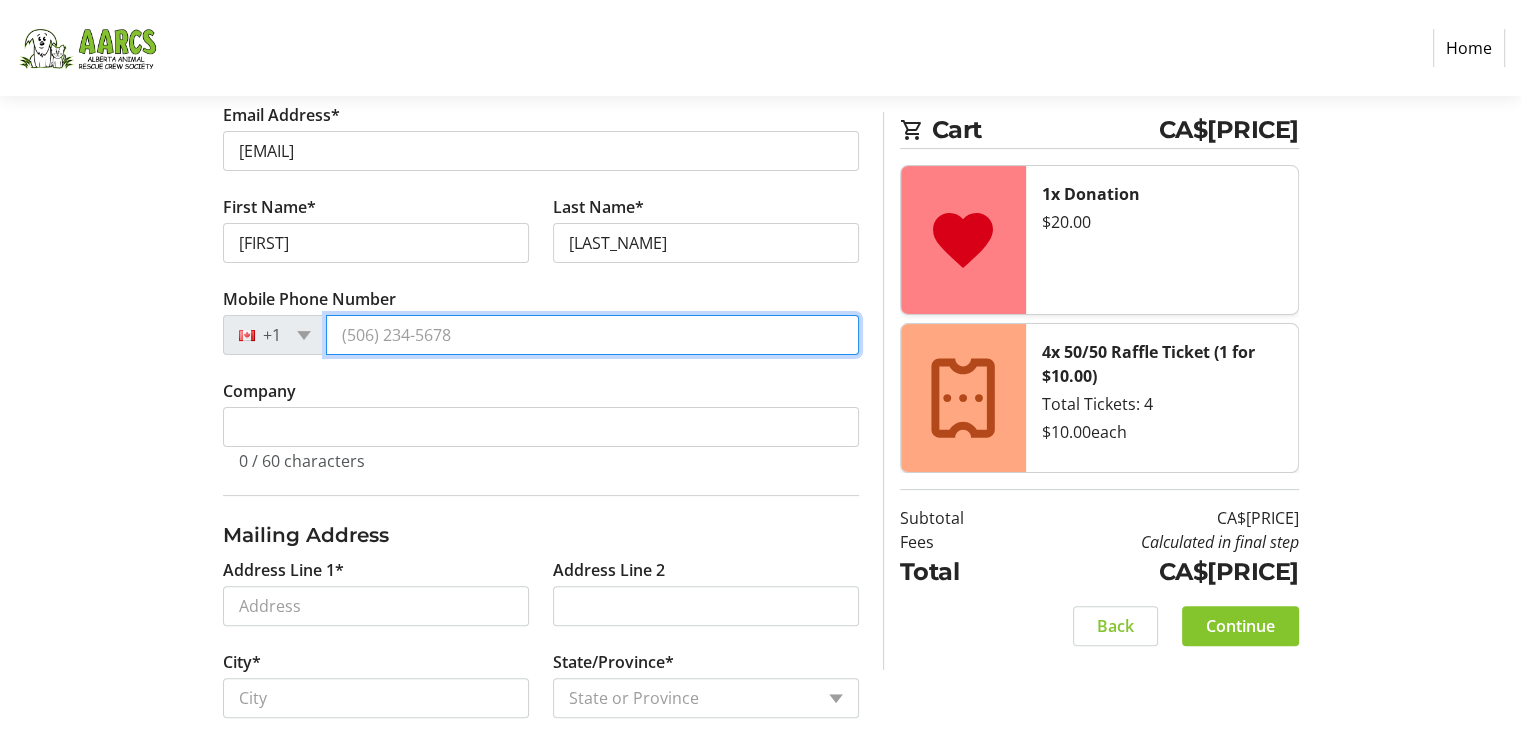 drag, startPoint x: 359, startPoint y: 329, endPoint x: 360, endPoint y: 313, distance: 16.03122 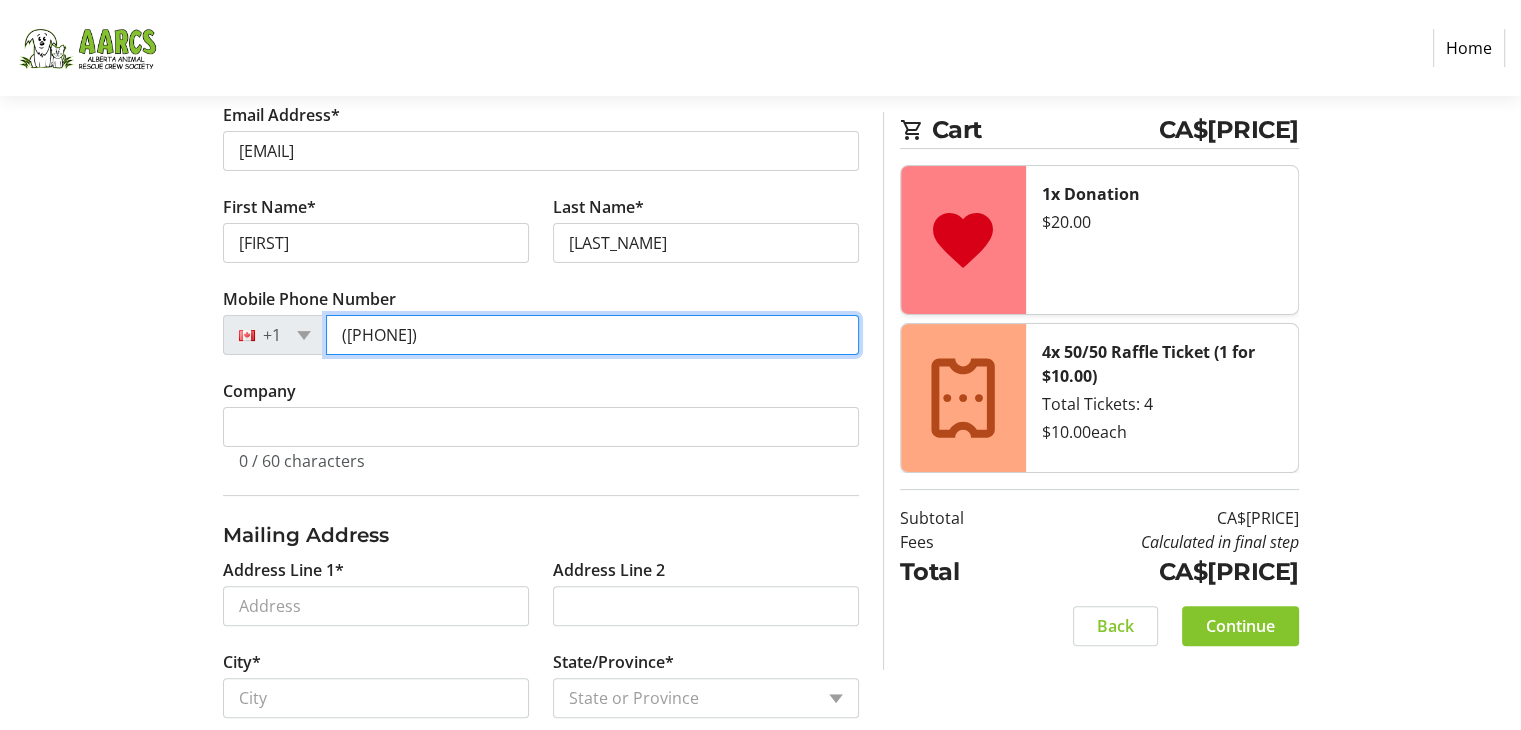 type on "([PHONE])" 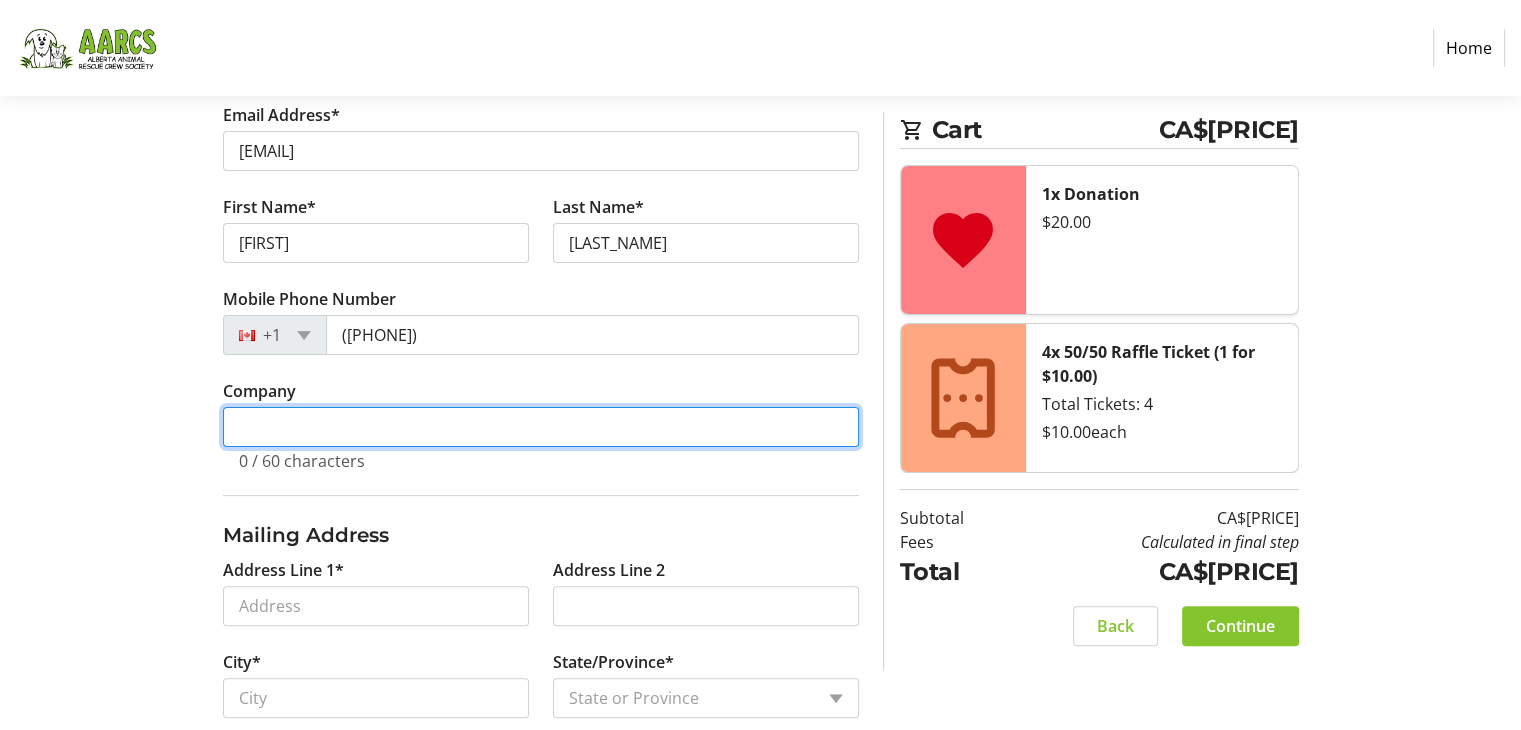 click on "Company" at bounding box center [541, 427] 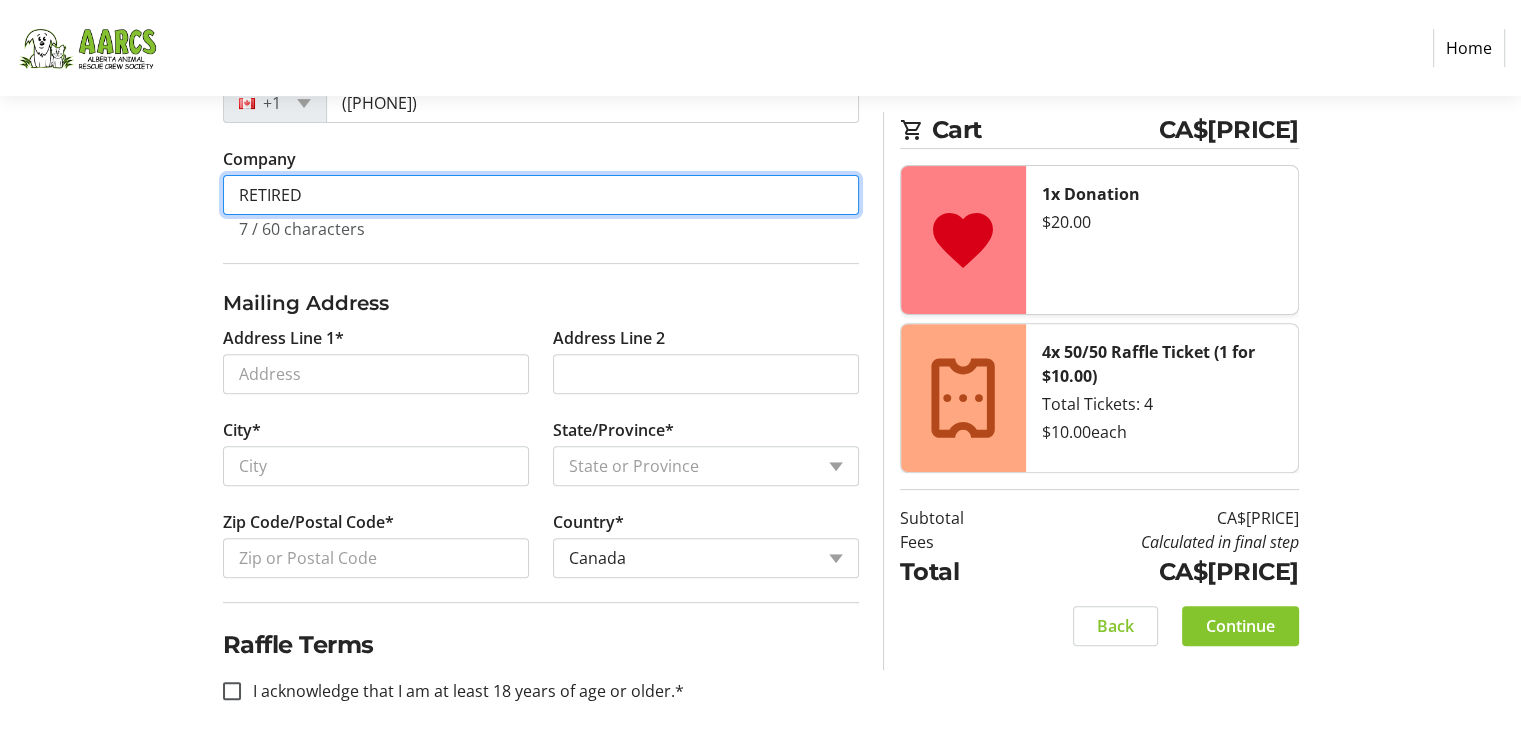 scroll, scrollTop: 650, scrollLeft: 0, axis: vertical 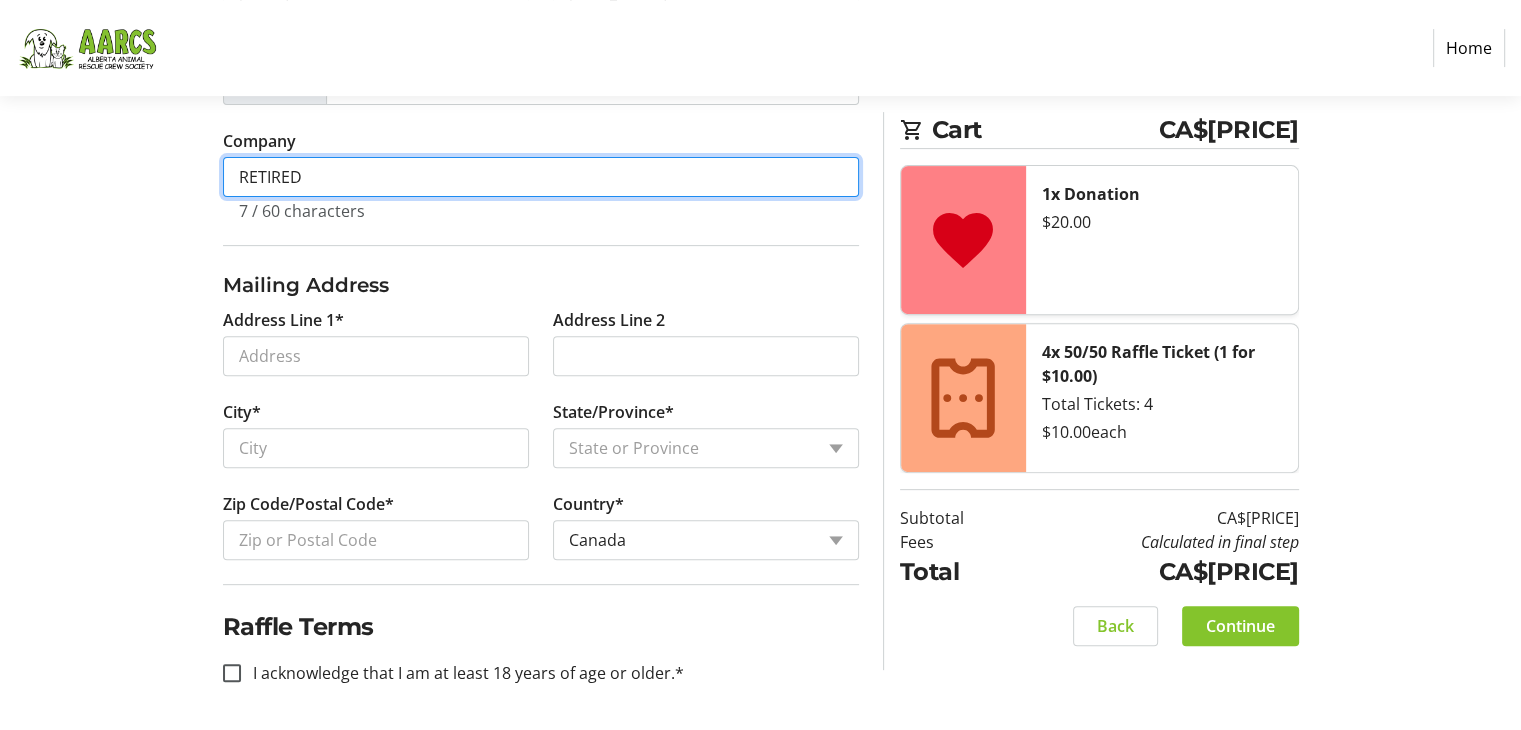 type on "RETIRED" 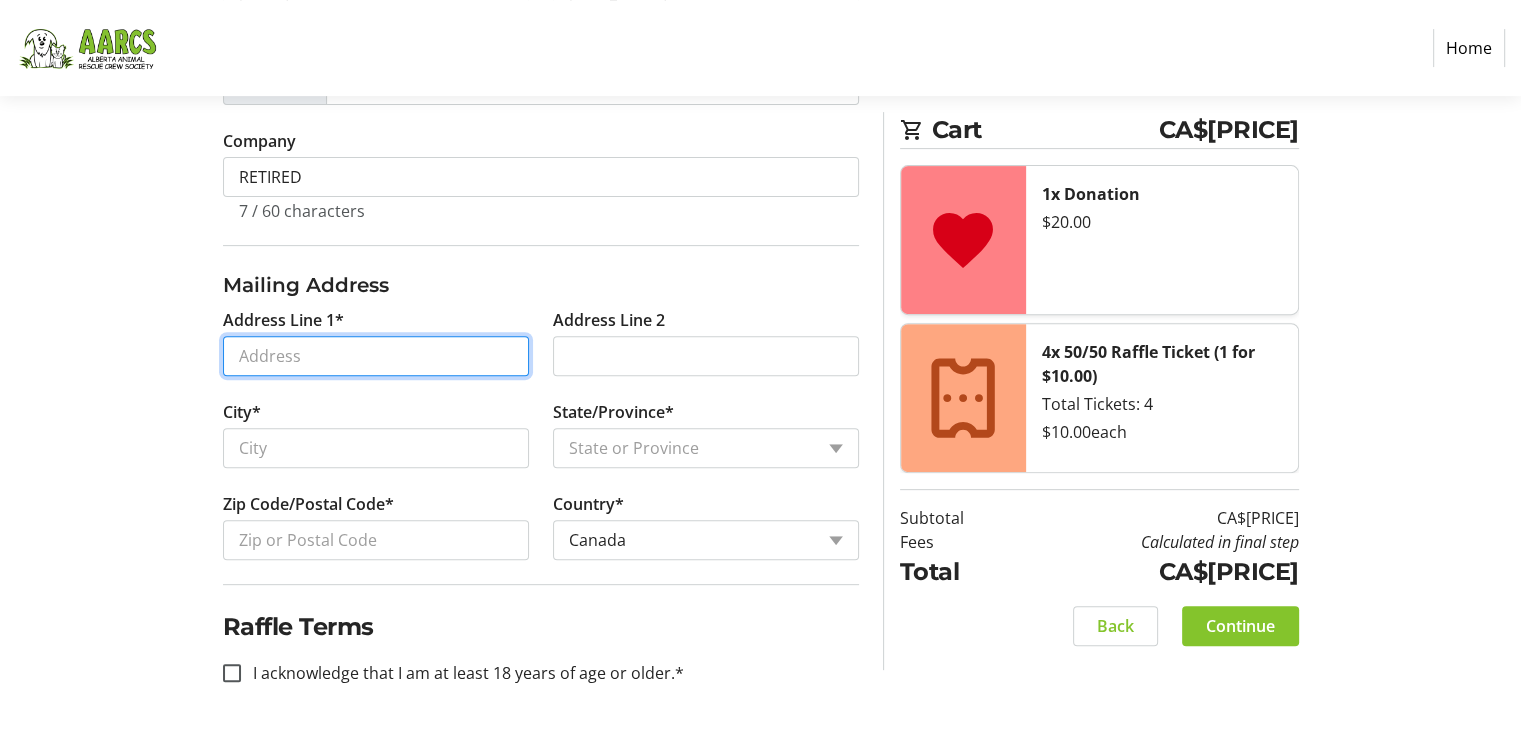click on "Address Line 1*" at bounding box center (376, 356) 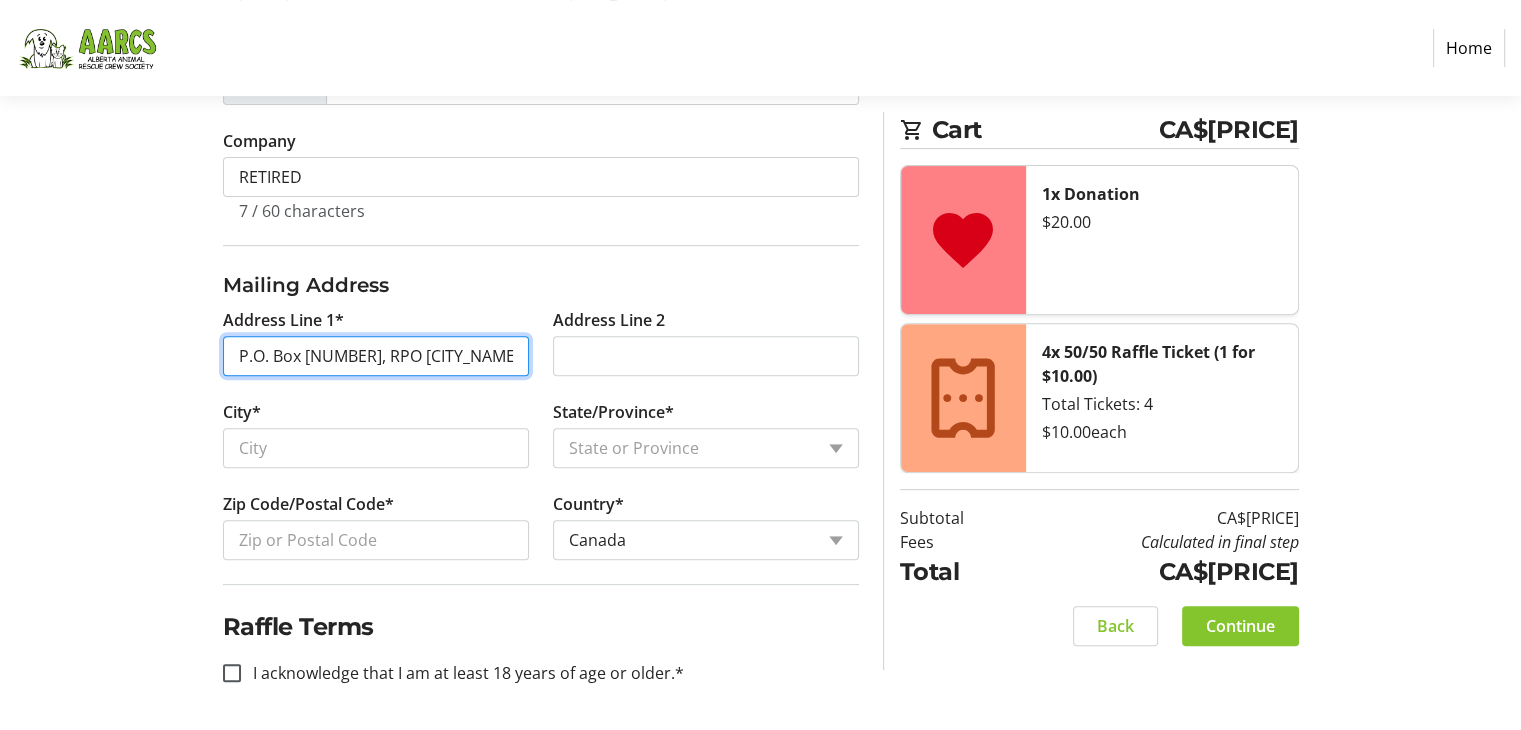 drag, startPoint x: 358, startPoint y: 349, endPoint x: 500, endPoint y: 436, distance: 166.53227 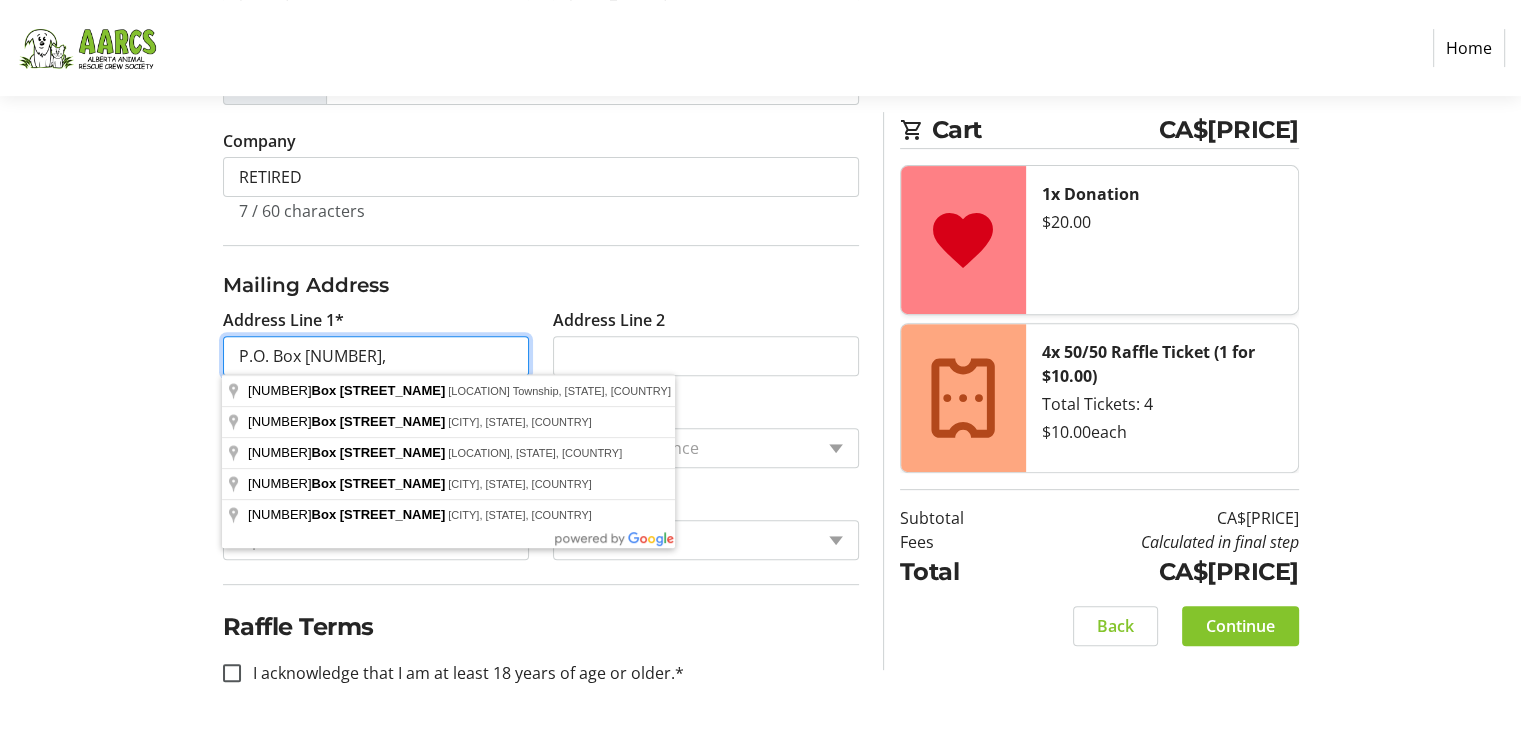 type on "P.O. Box [NUMBER]," 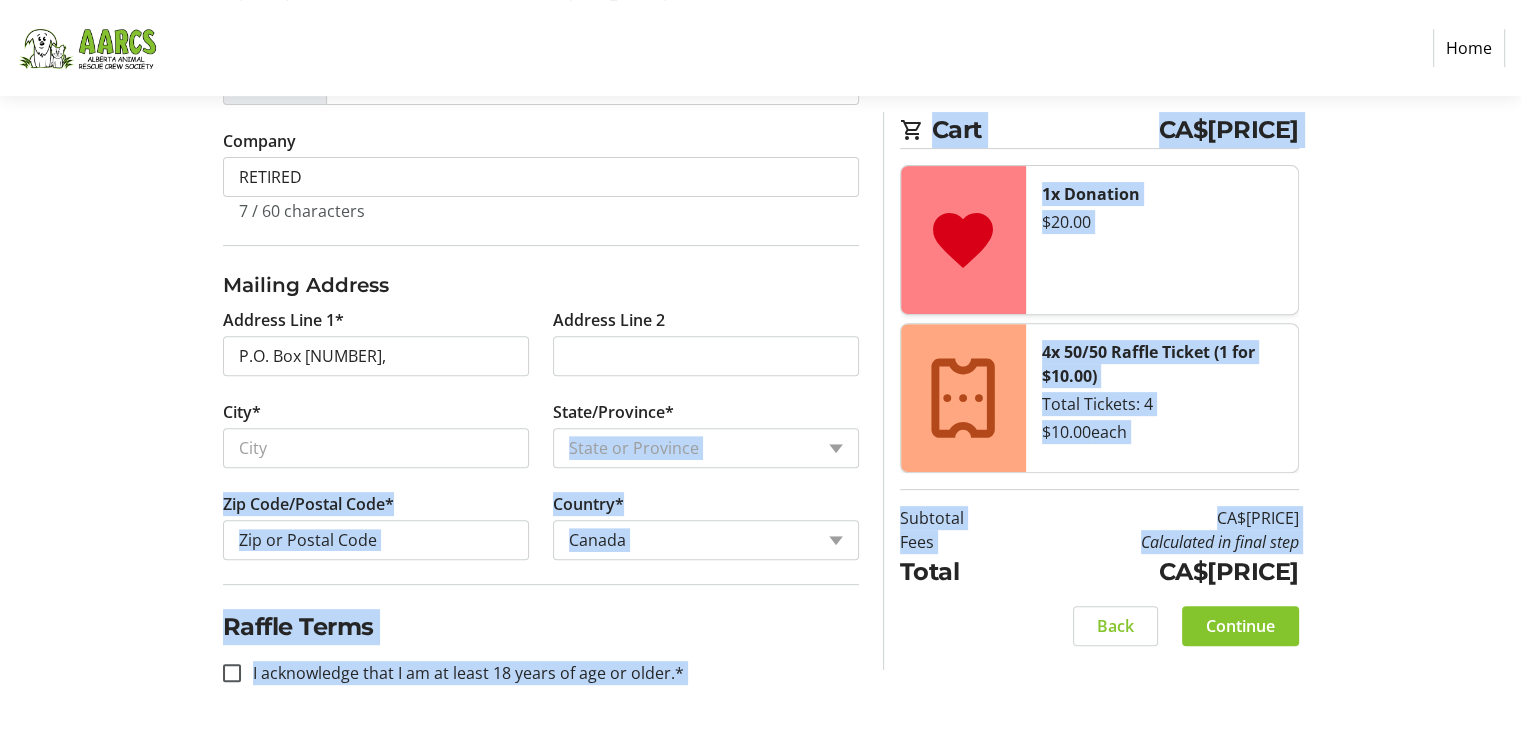 drag, startPoint x: 789, startPoint y: 466, endPoint x: 767, endPoint y: 484, distance: 28.42534 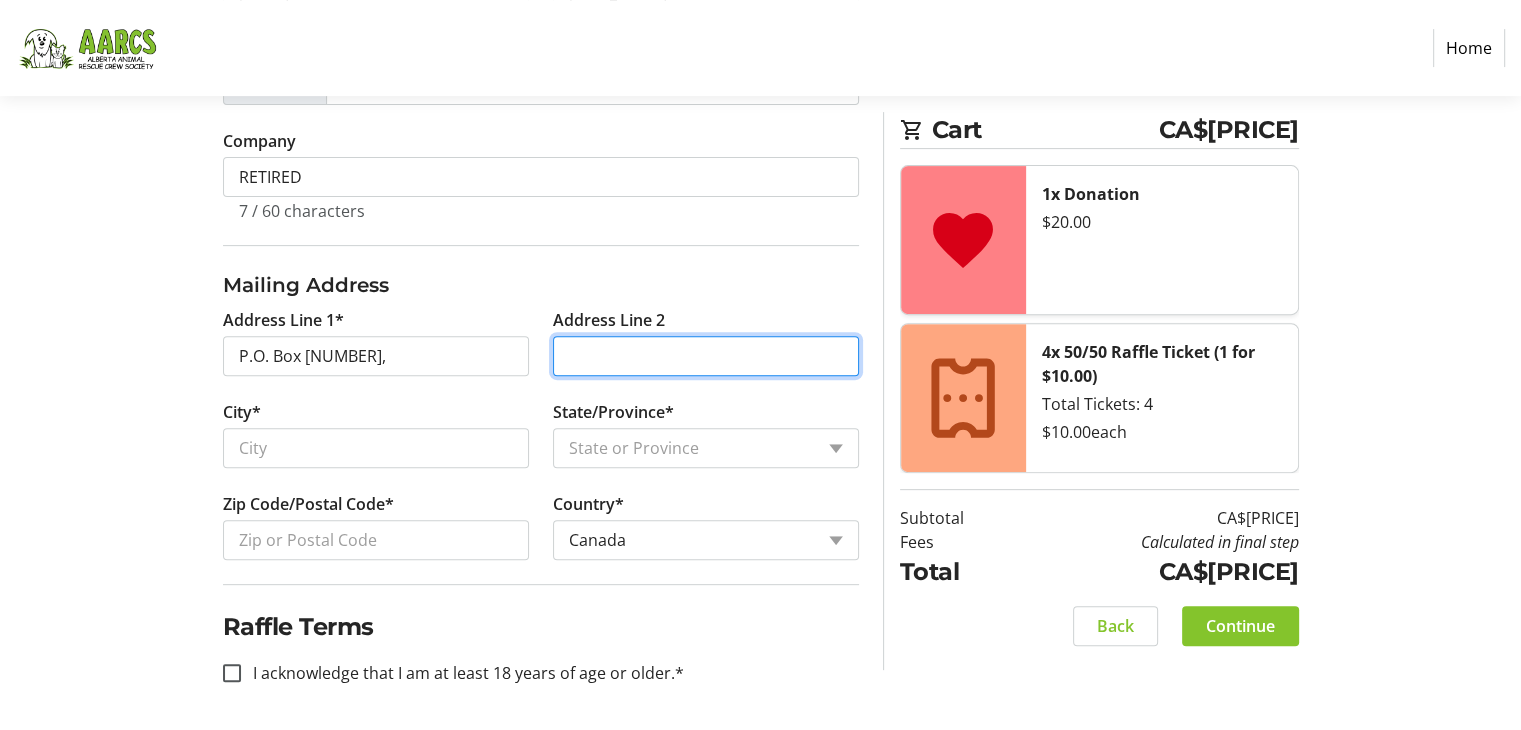 click on "Address Line 2" at bounding box center (706, 356) 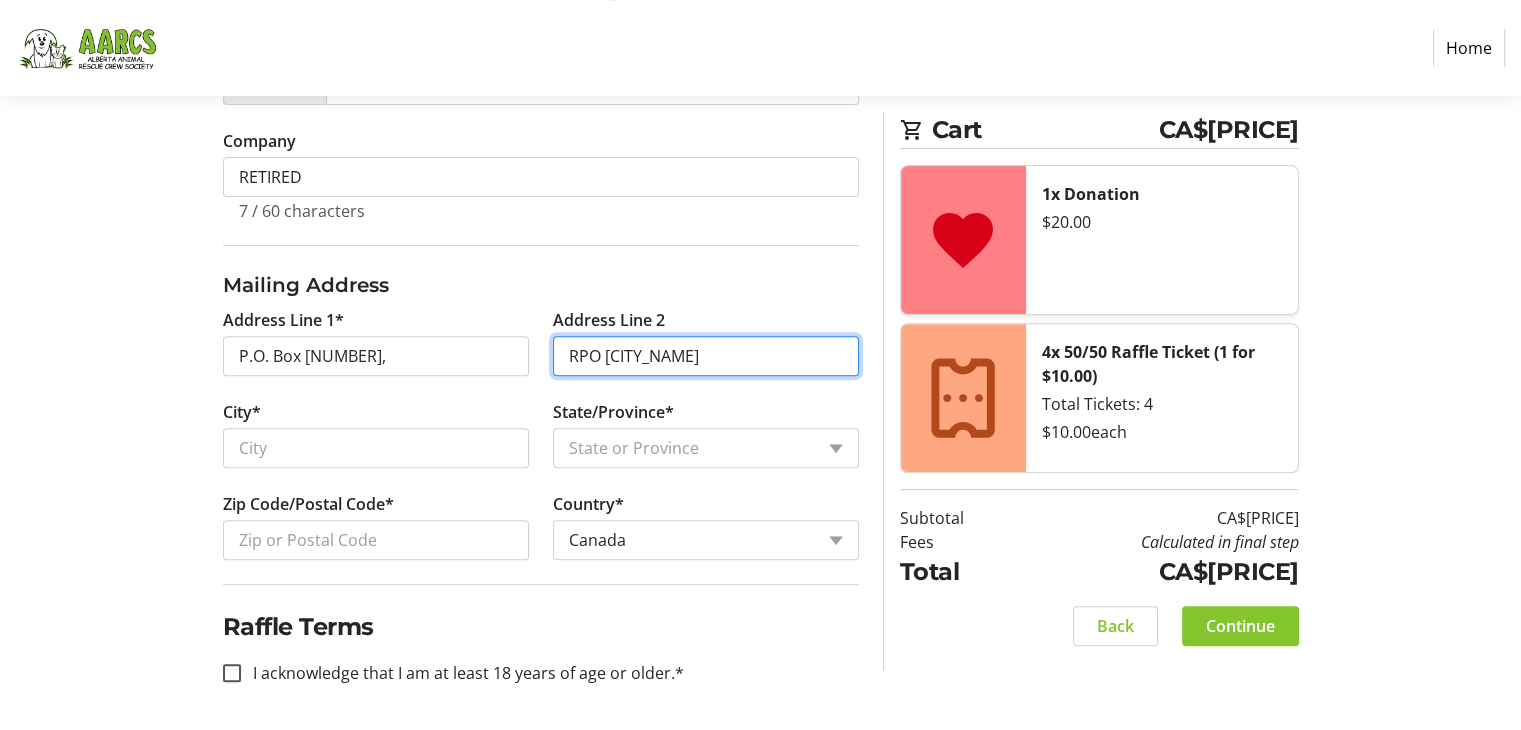 type on "RPO [CITY_NAME]" 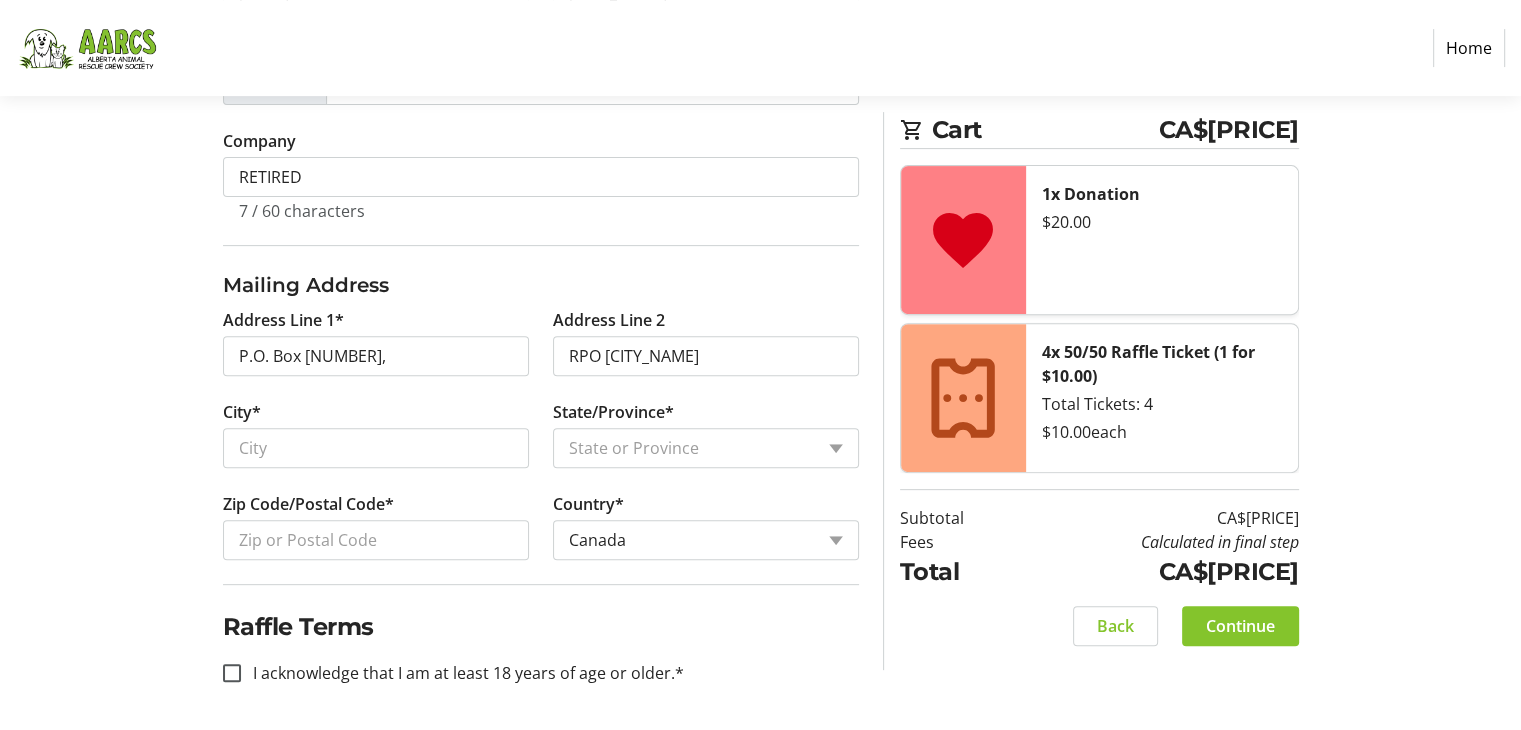 drag, startPoint x: 436, startPoint y: 242, endPoint x: 332, endPoint y: 448, distance: 230.76395 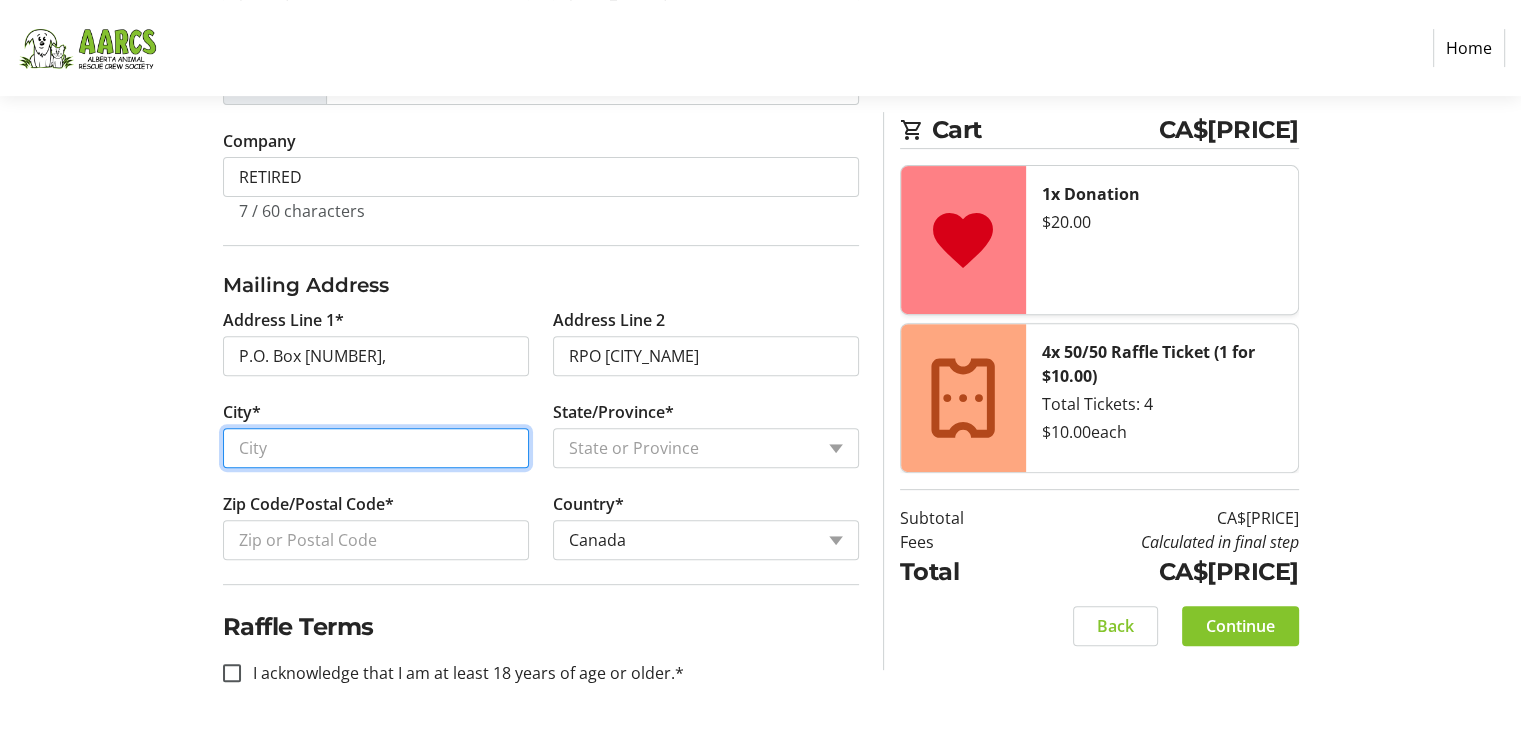 click on "City*" at bounding box center (376, 448) 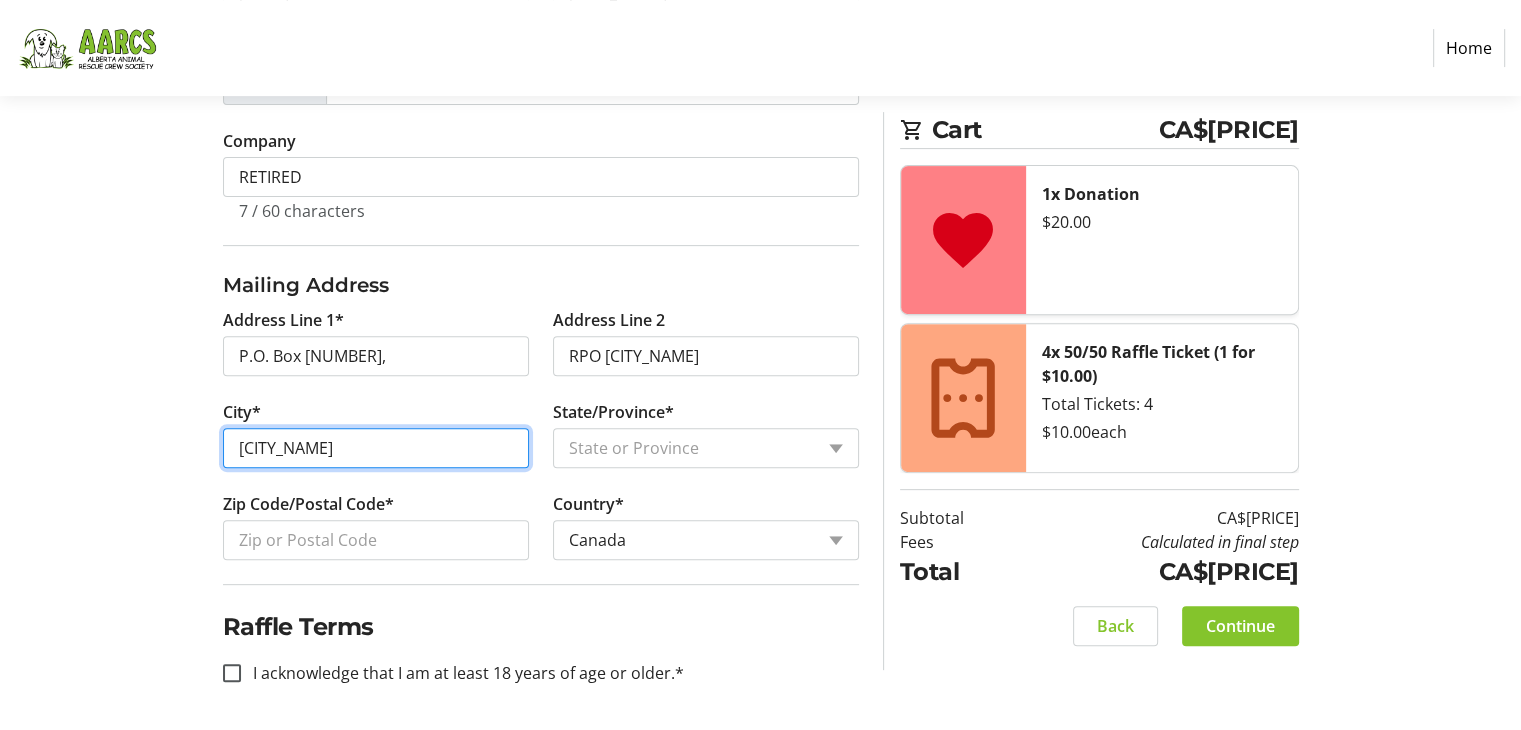 type on "[CITY_NAME]" 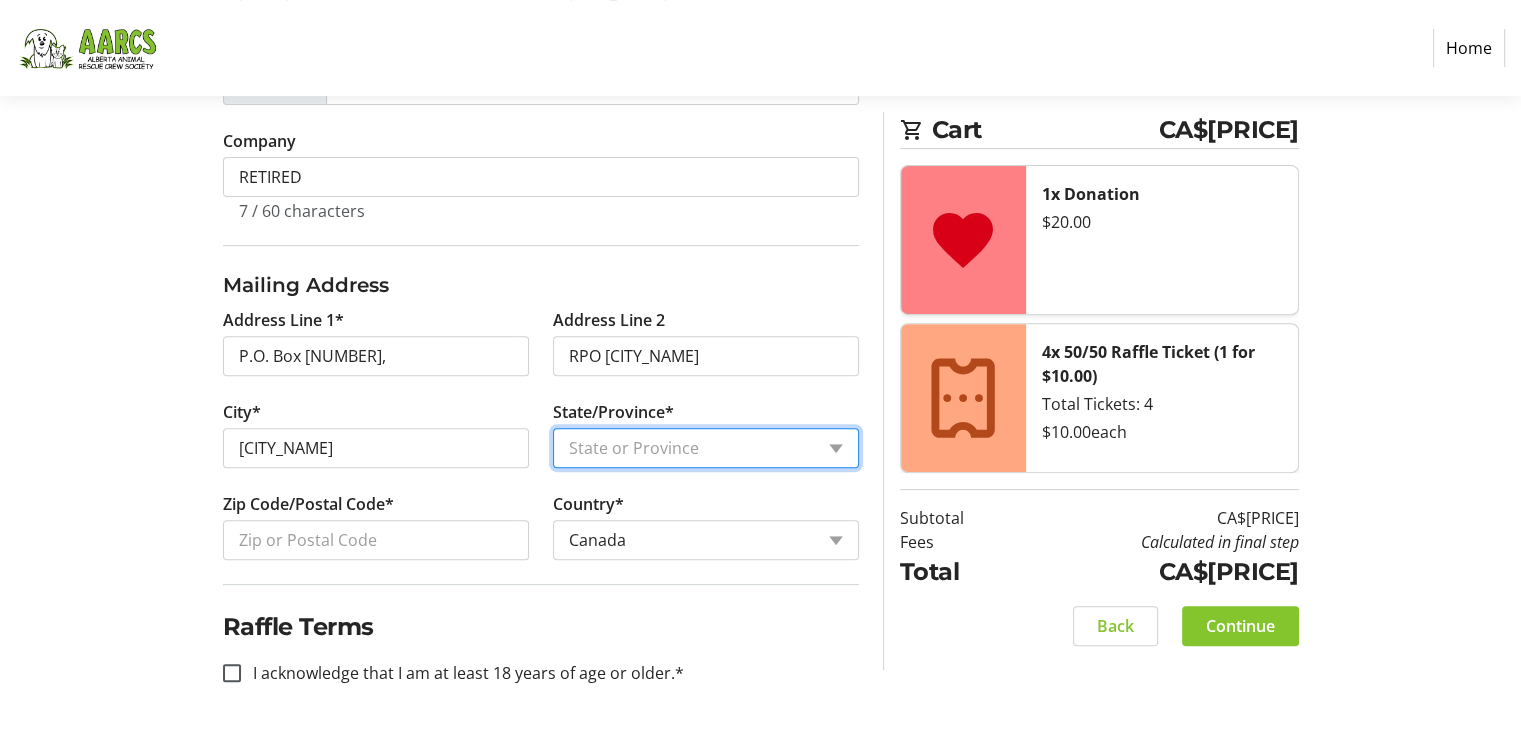 click on "State or Province  State or Province   Alberta   British Columbia   Manitoba   New Brunswick   Newfoundland and Labrador   Nova Scotia   Ontario   Prince Edward Island   Quebec   Saskatchewan   Northwest Territories   Nunavut   Yukon" at bounding box center (706, 448) 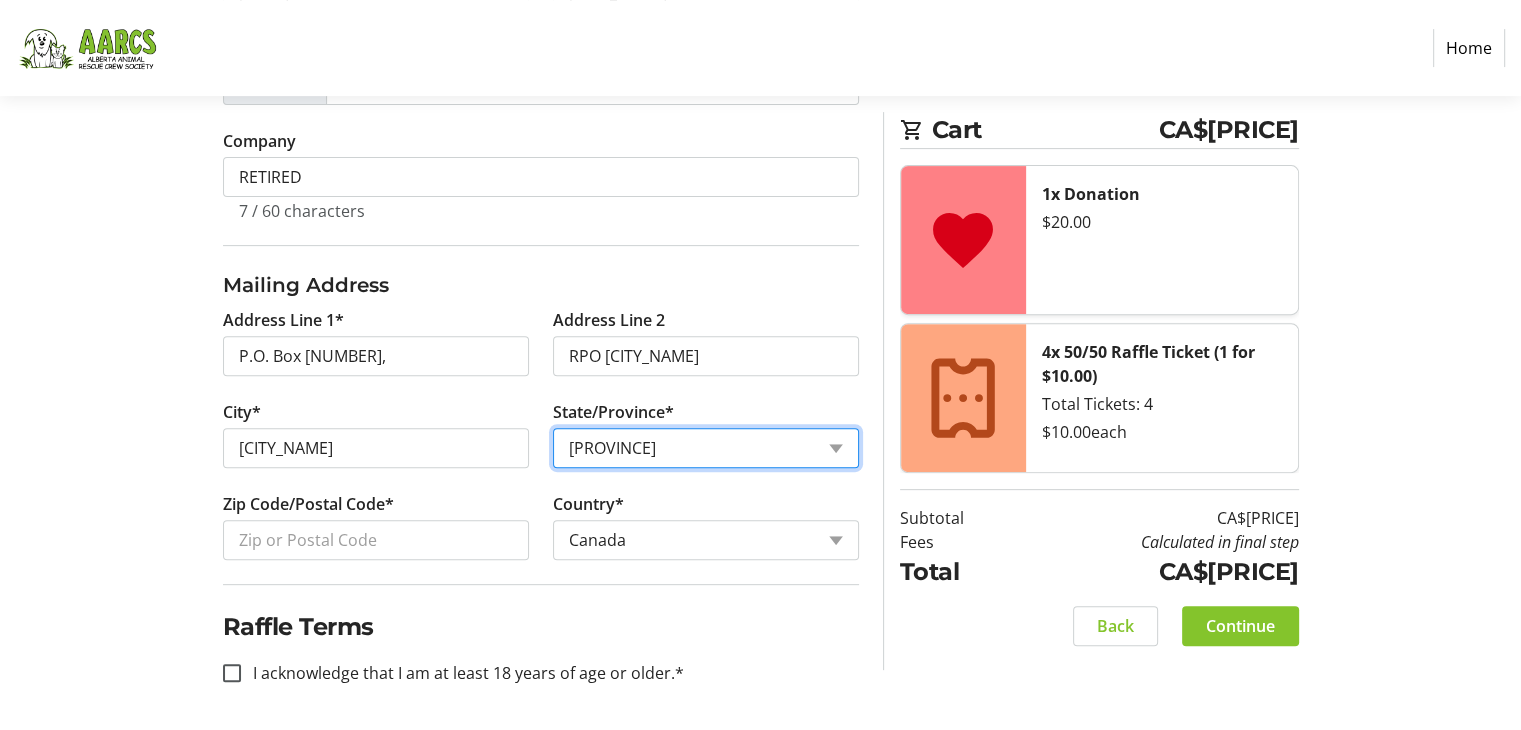 click on "State or Province  State or Province   Alberta   British Columbia   Manitoba   New Brunswick   Newfoundland and Labrador   Nova Scotia   Ontario   Prince Edward Island   Quebec   Saskatchewan   Northwest Territories   Nunavut   Yukon" at bounding box center (706, 448) 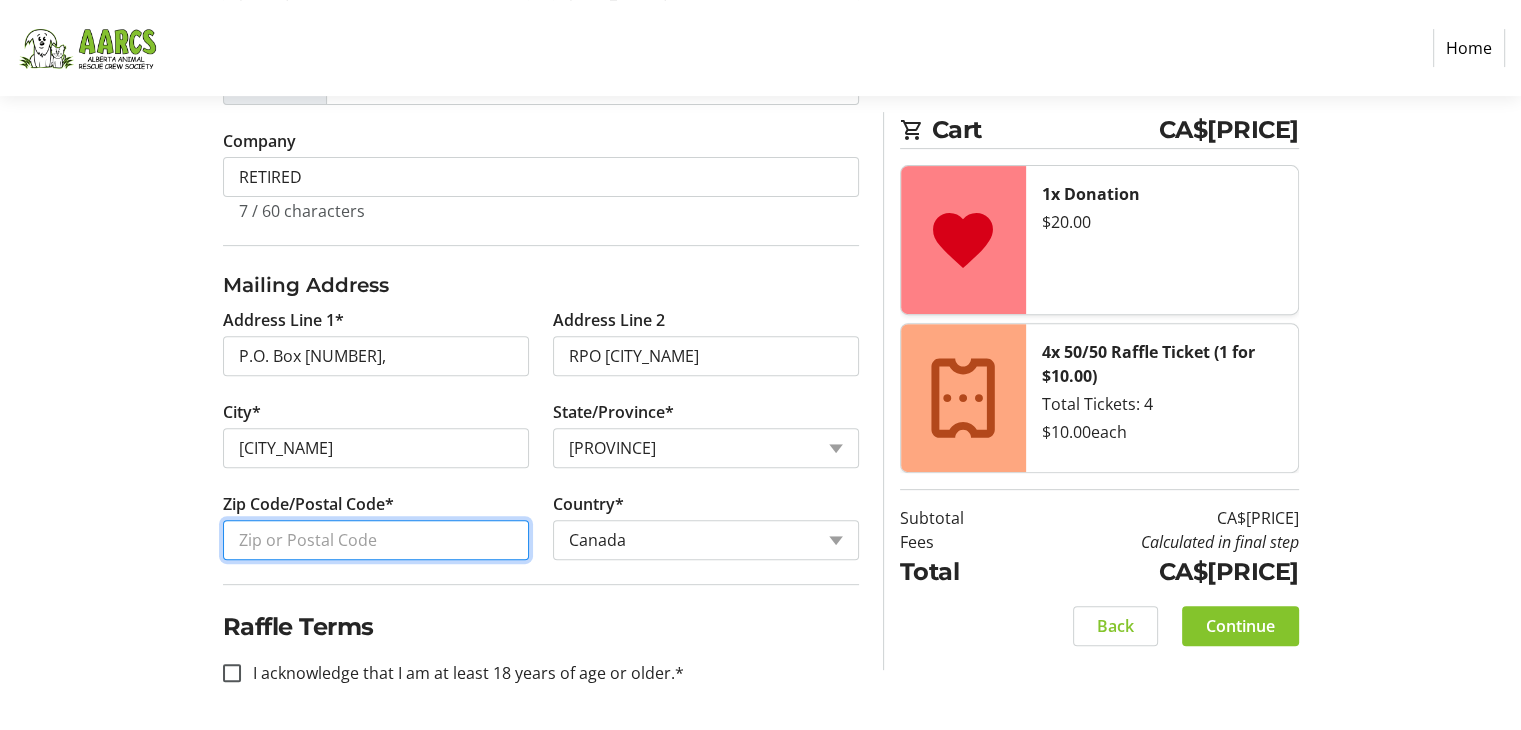 click on "Zip Code/Postal Code*" at bounding box center (376, 540) 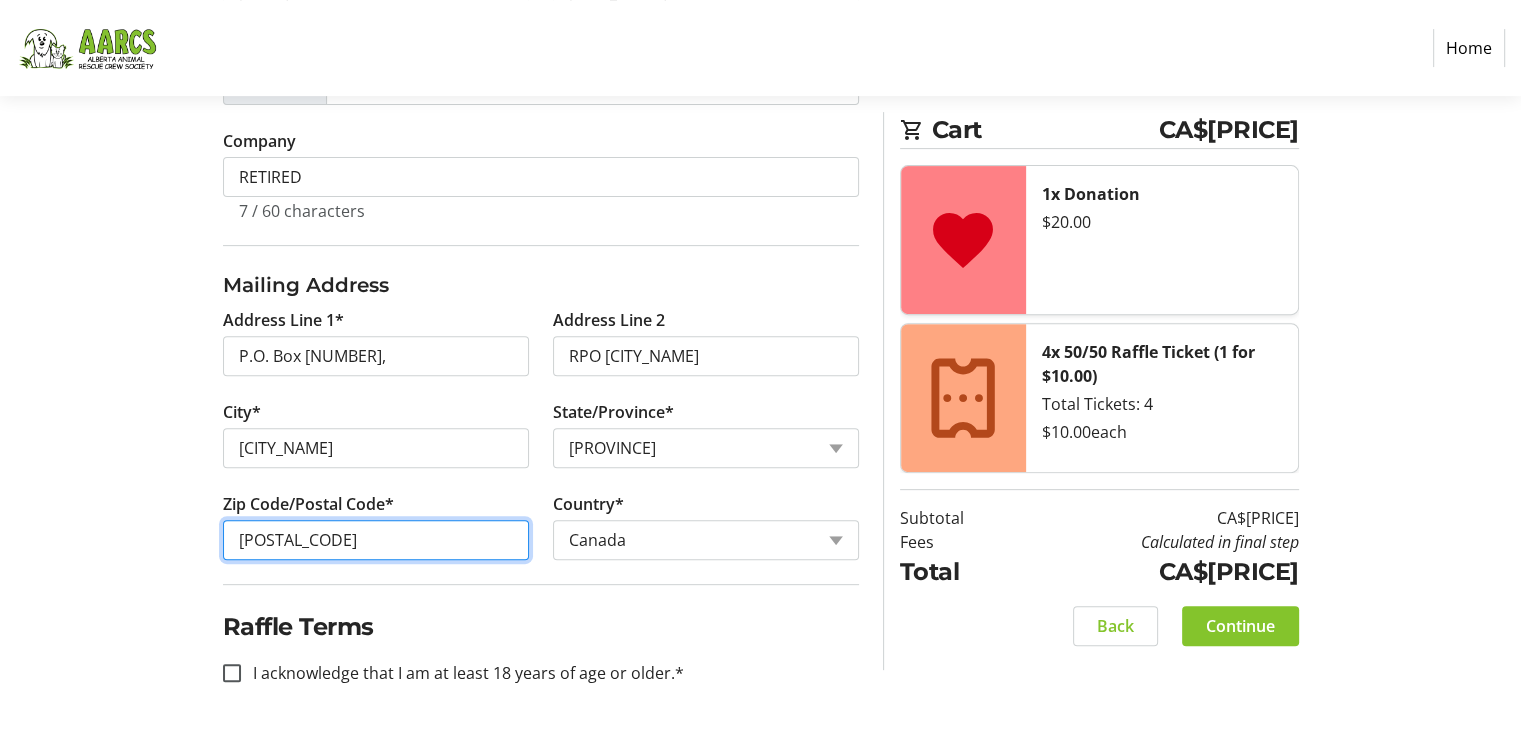 type on "[POSTAL_CODE]" 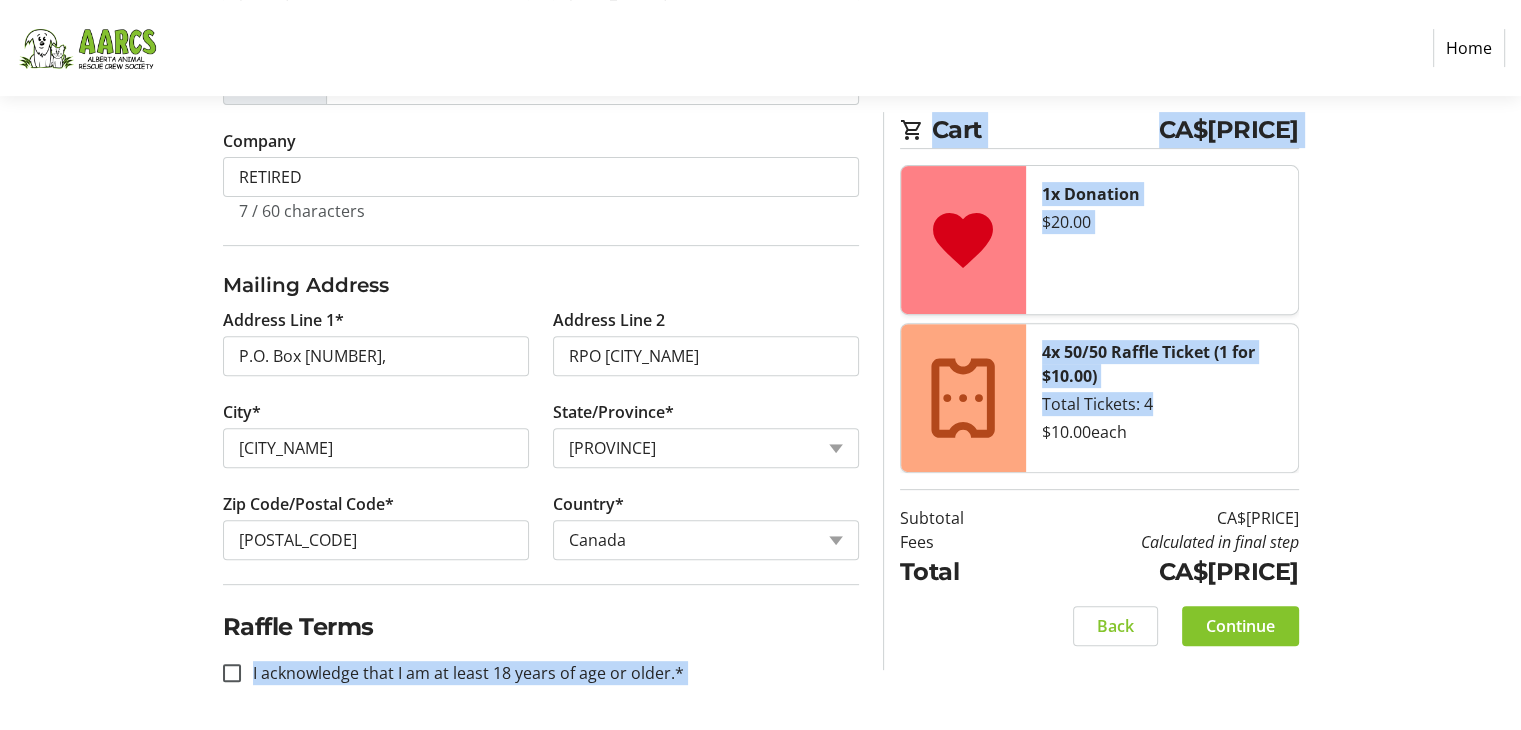 drag, startPoint x: 1200, startPoint y: 541, endPoint x: 834, endPoint y: 597, distance: 370.25937 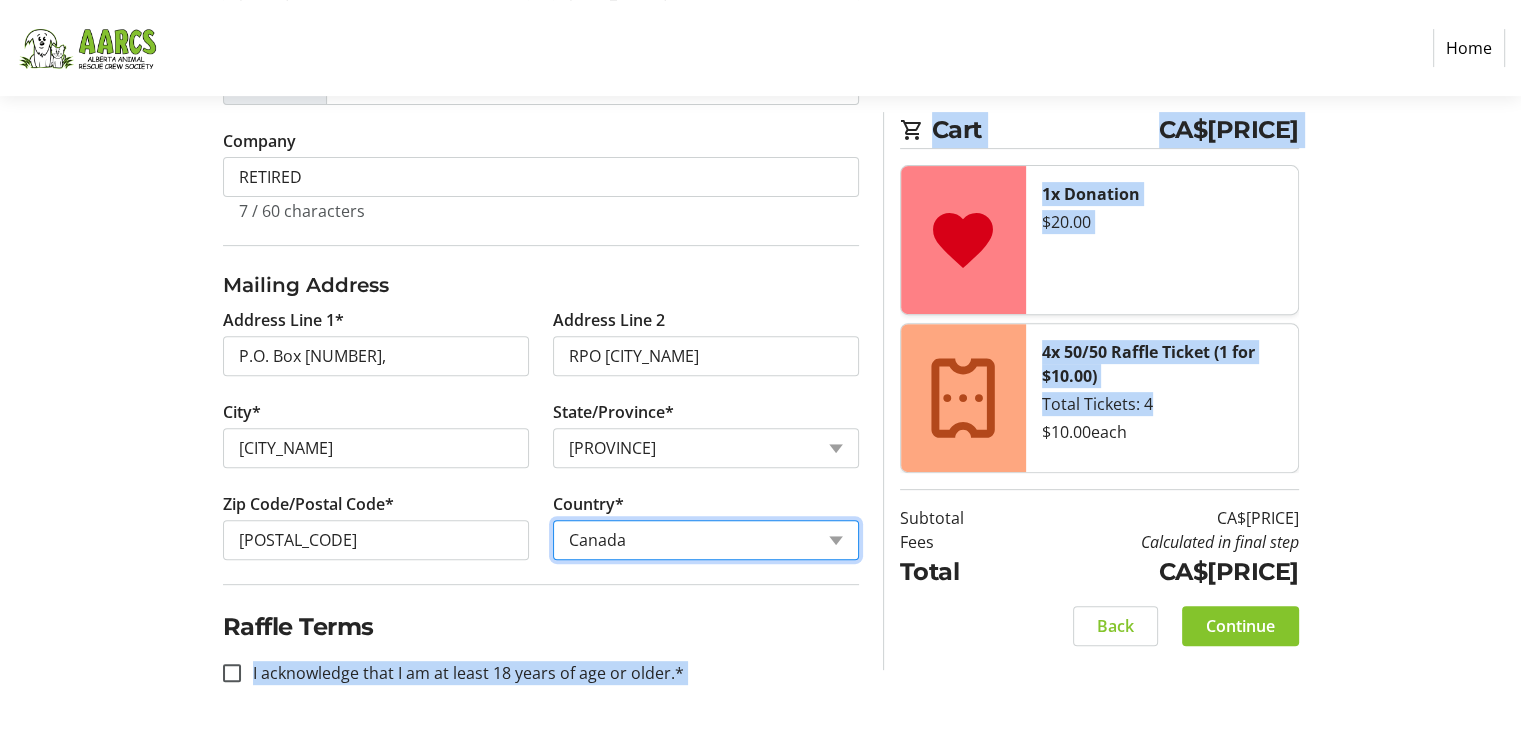 click on "Country Country  Afghanistan   Åland Islands   Albania   Algeria   American Samoa   Andorra   Angola   Anguilla   Antarctica   Antigua and Barbuda   Argentina   Armenia   Aruba   Australia   Austria   Azerbaijan   The Bahamas   Bahrain   Bangladesh   Barbados   Belarus   Belgium   Belize   Benin   Bermuda   Bhutan   Bolivia   Bonaire   Bosnia and Herzegovina   Botswana   Bouvet Island   Brazil   British Indian Ocean Territory   United States Minor Outlying Islands   Virgin Islands (British)   Virgin Islands (U.S.)   Brunei   Bulgaria   Burkina Faso   Burundi   Cambodia   Cameroon   Canada   Cape Verde   Cayman Islands   Central African Republic   Chad   Chile   China   Christmas Island   Cocos (Keeling) Islands   Colombia   Comoros   Republic of the Congo   Democratic Republic of the Congo   Cook Islands   Costa Rica   Croatia   Cuba   Curaçao   Cyprus   Czech Republic   Denmark   Djibouti   Dominica   Dominican Republic   Ecuador   Egypt   El Salvador   Equatorial Guinea   Eritrea   Estonia   Ethiopia" at bounding box center [706, 540] 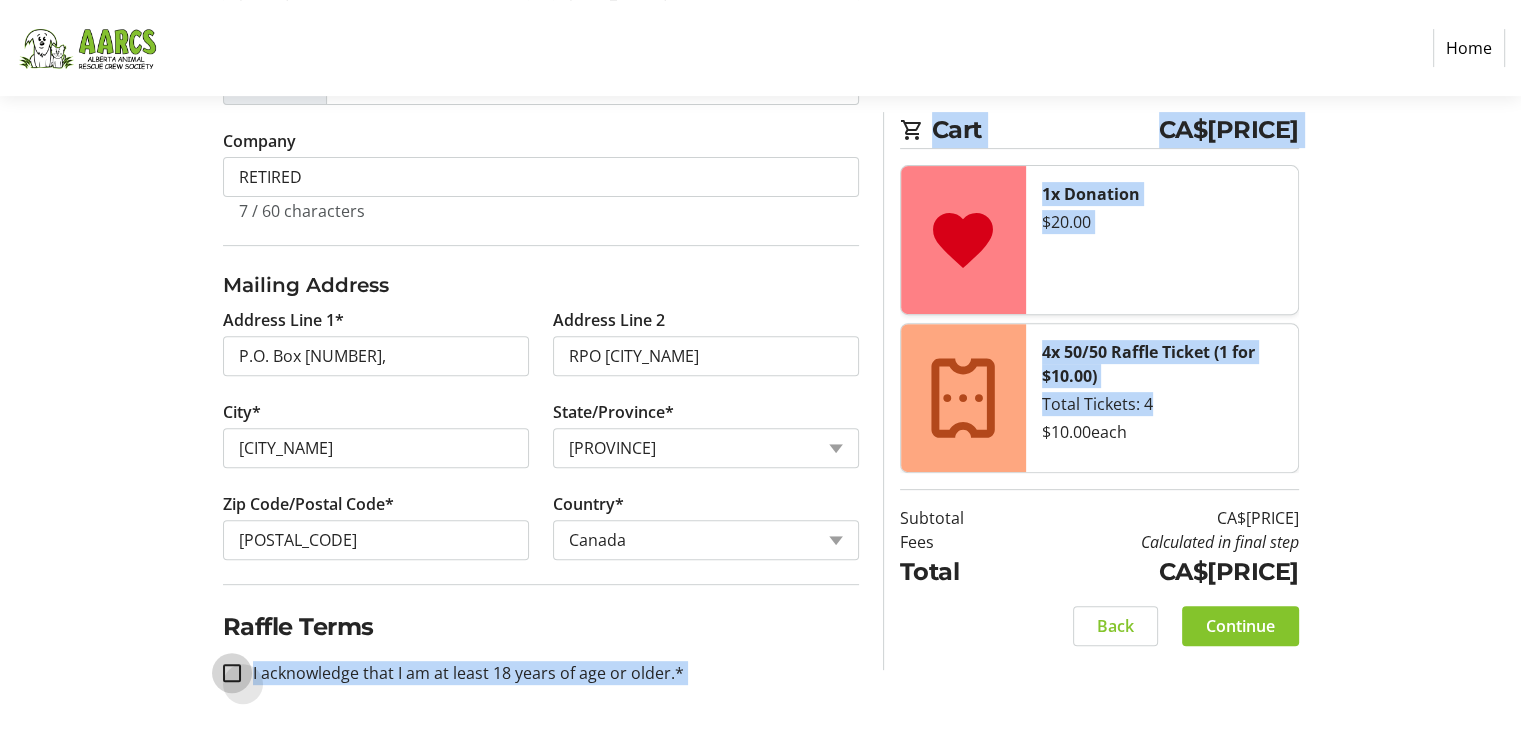 click on "I acknowledge that I am at least 18 years of age or older.*" at bounding box center (232, 673) 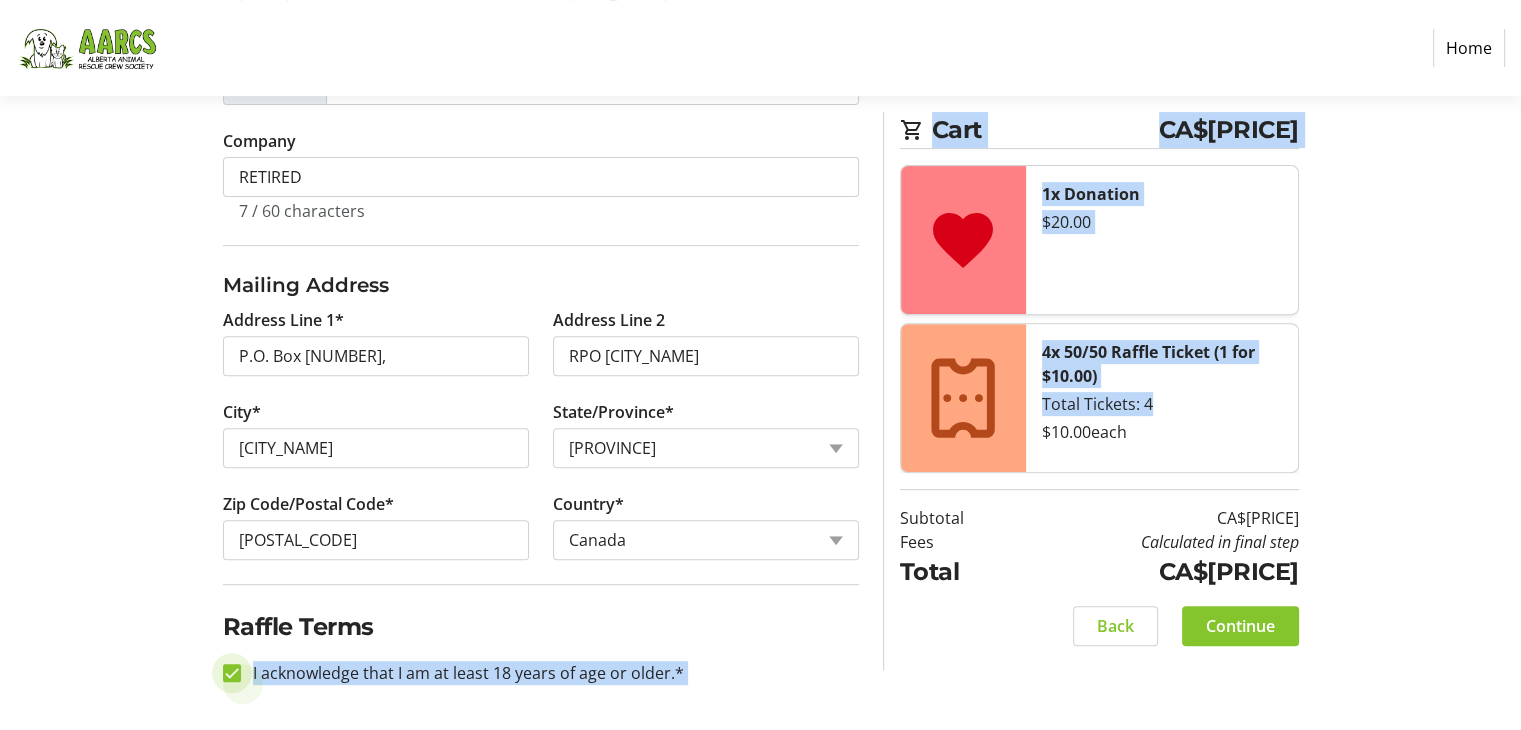 checkbox on "true" 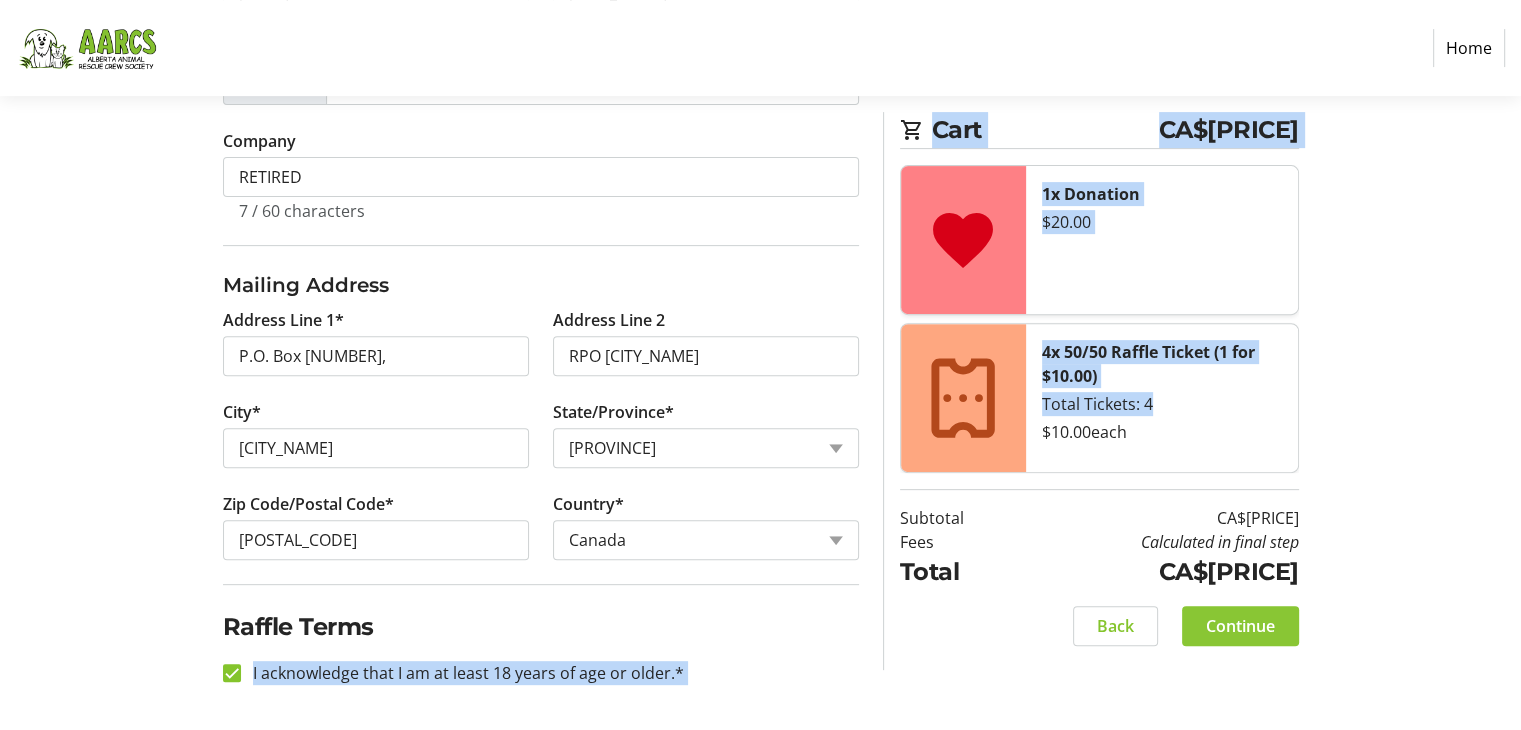 click on "Continue" 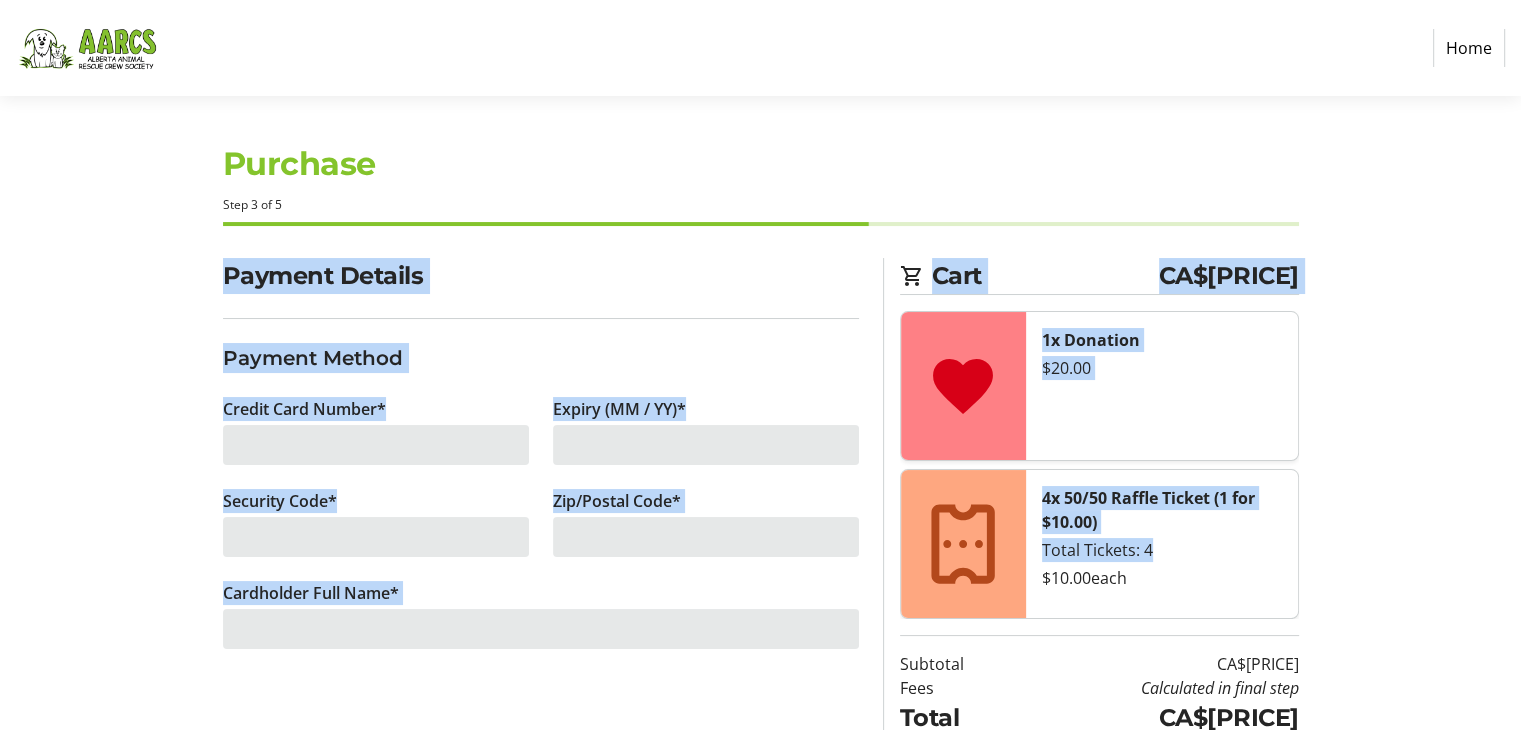 scroll, scrollTop: 0, scrollLeft: 0, axis: both 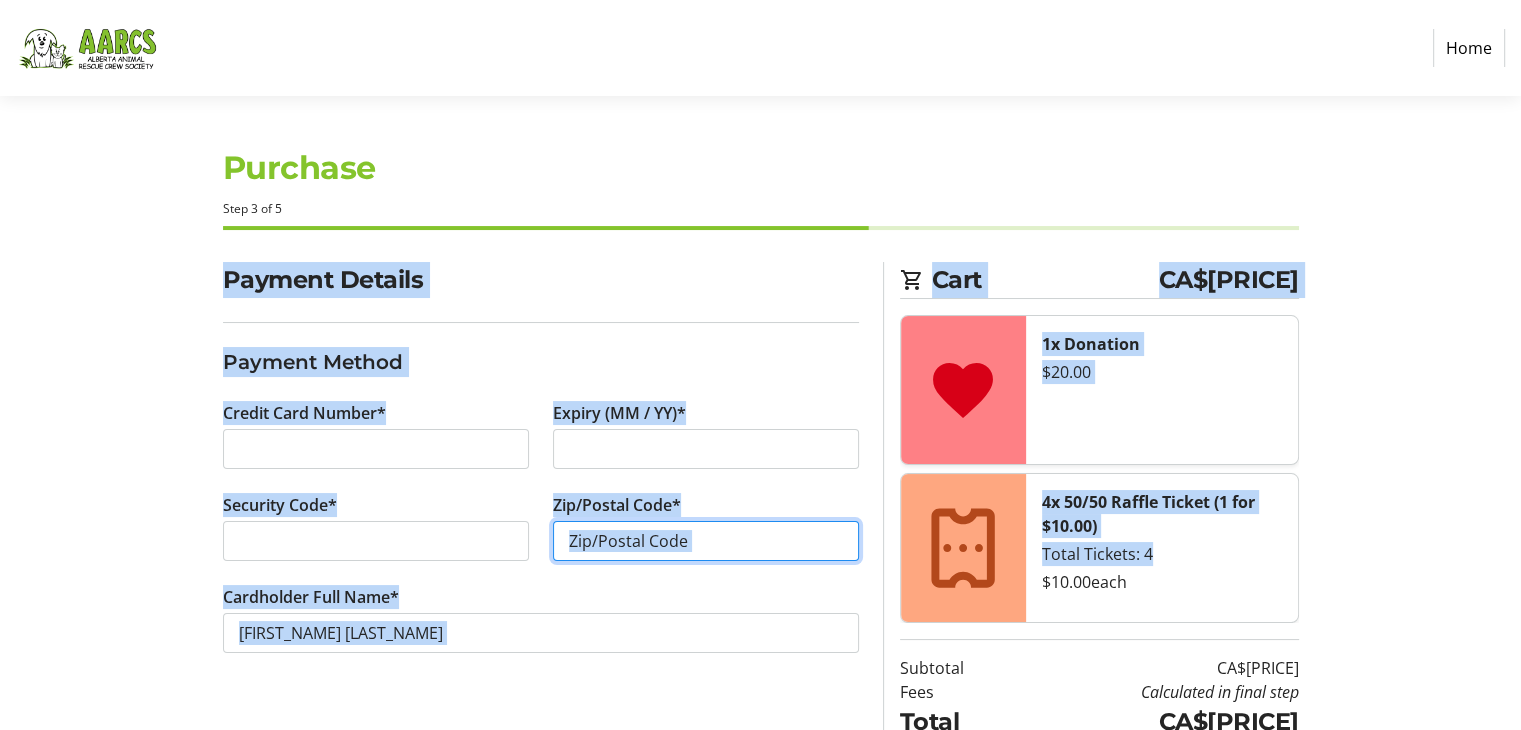 click on "Zip/Postal Code*" at bounding box center (706, 541) 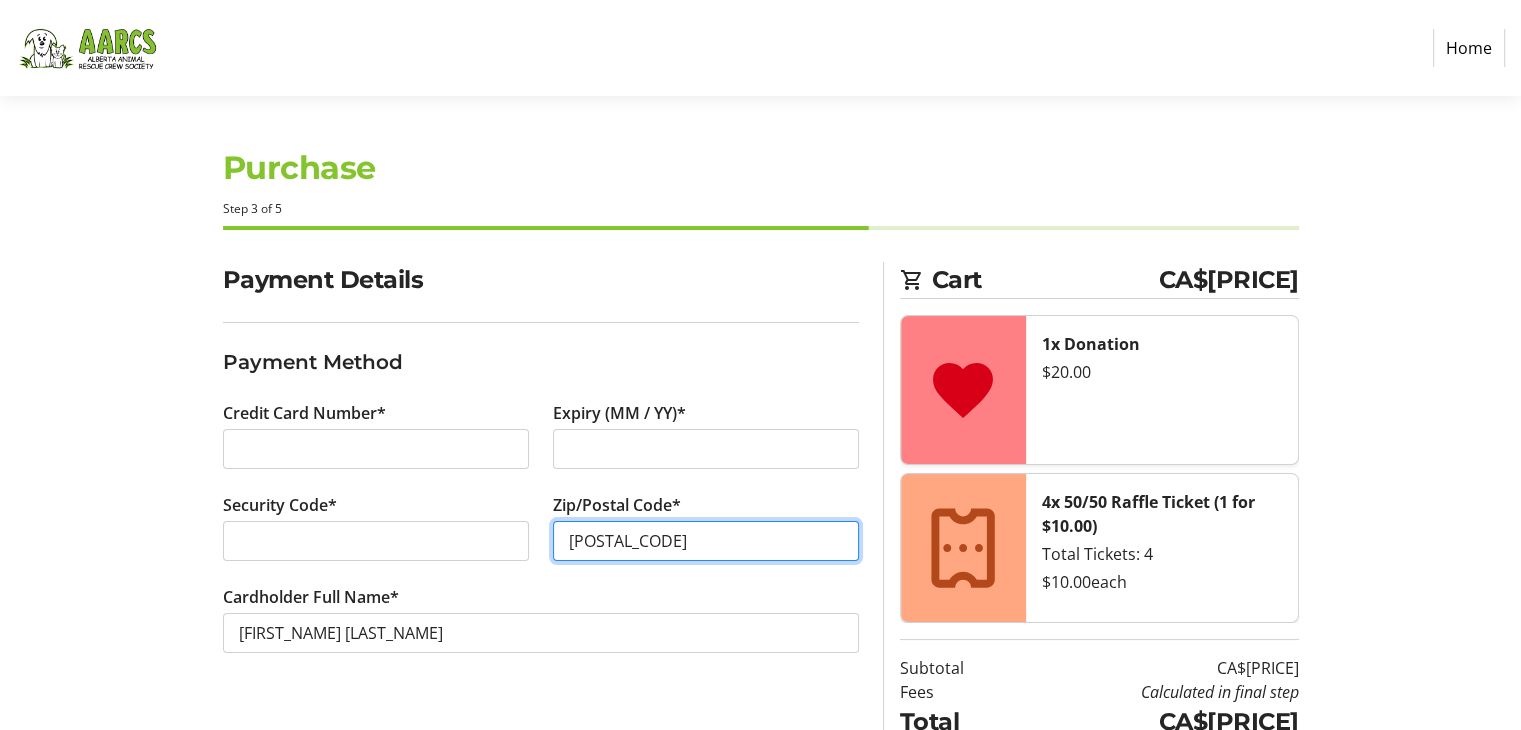 scroll, scrollTop: 89, scrollLeft: 0, axis: vertical 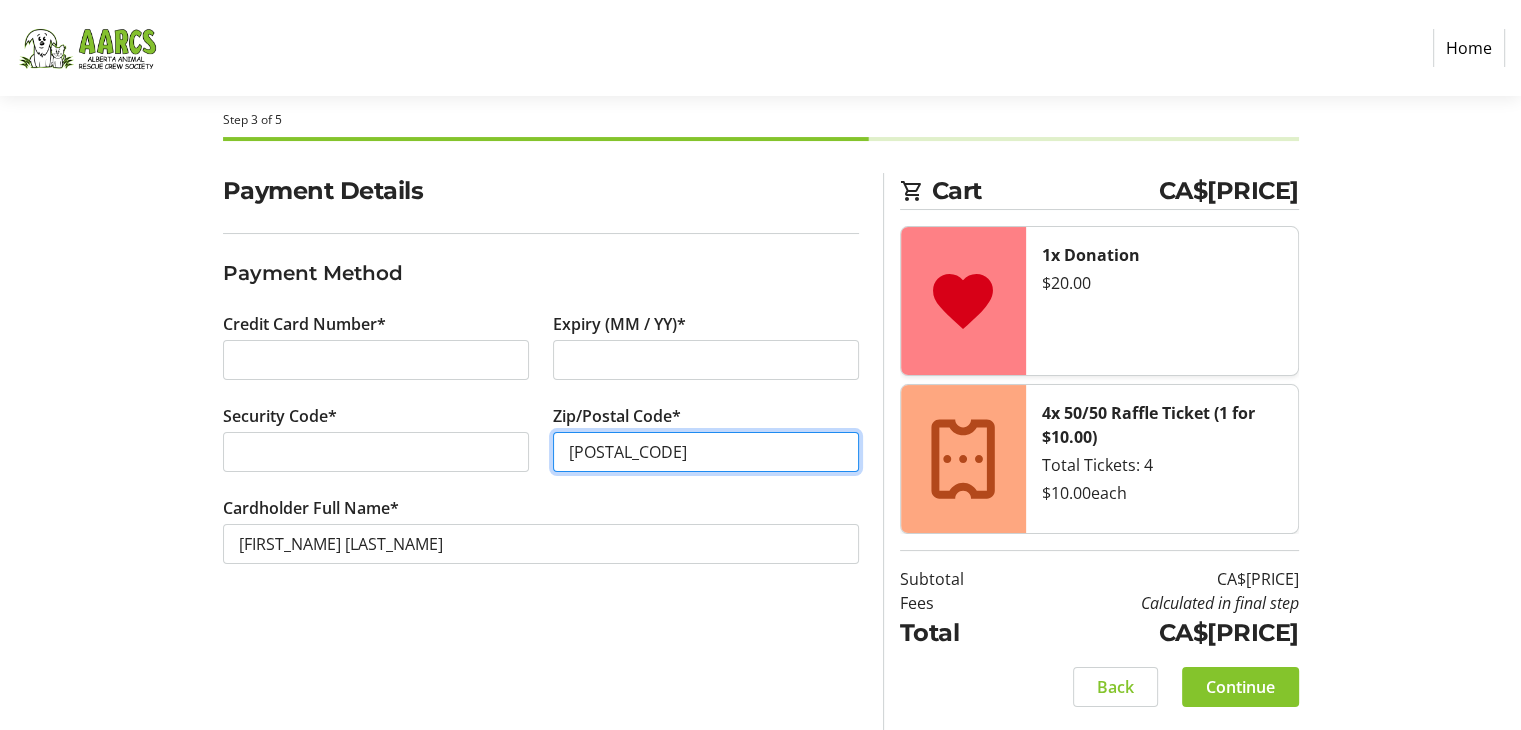 type on "[POSTAL_CODE]" 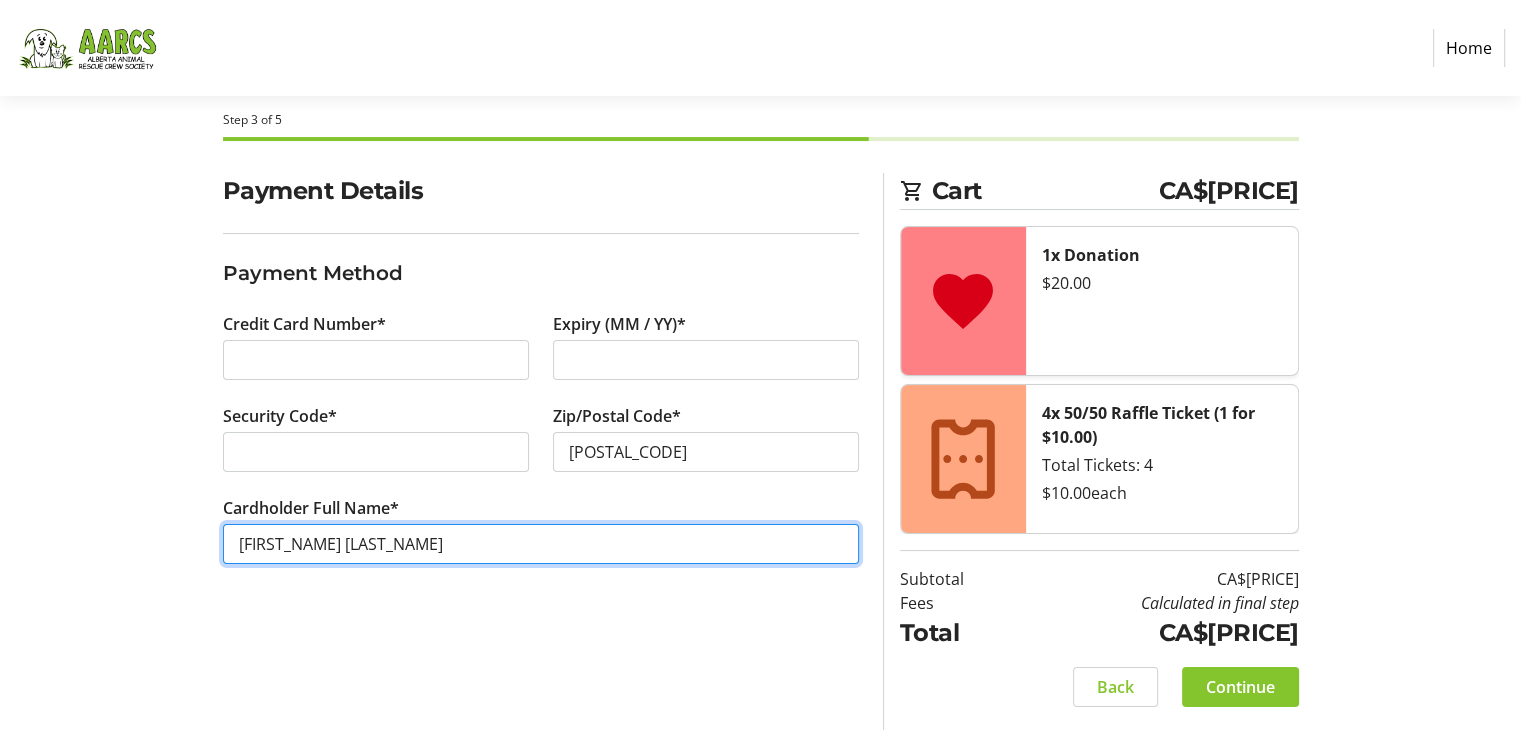 click on "[FIRST_NAME] [LAST_NAME]" at bounding box center (541, 544) 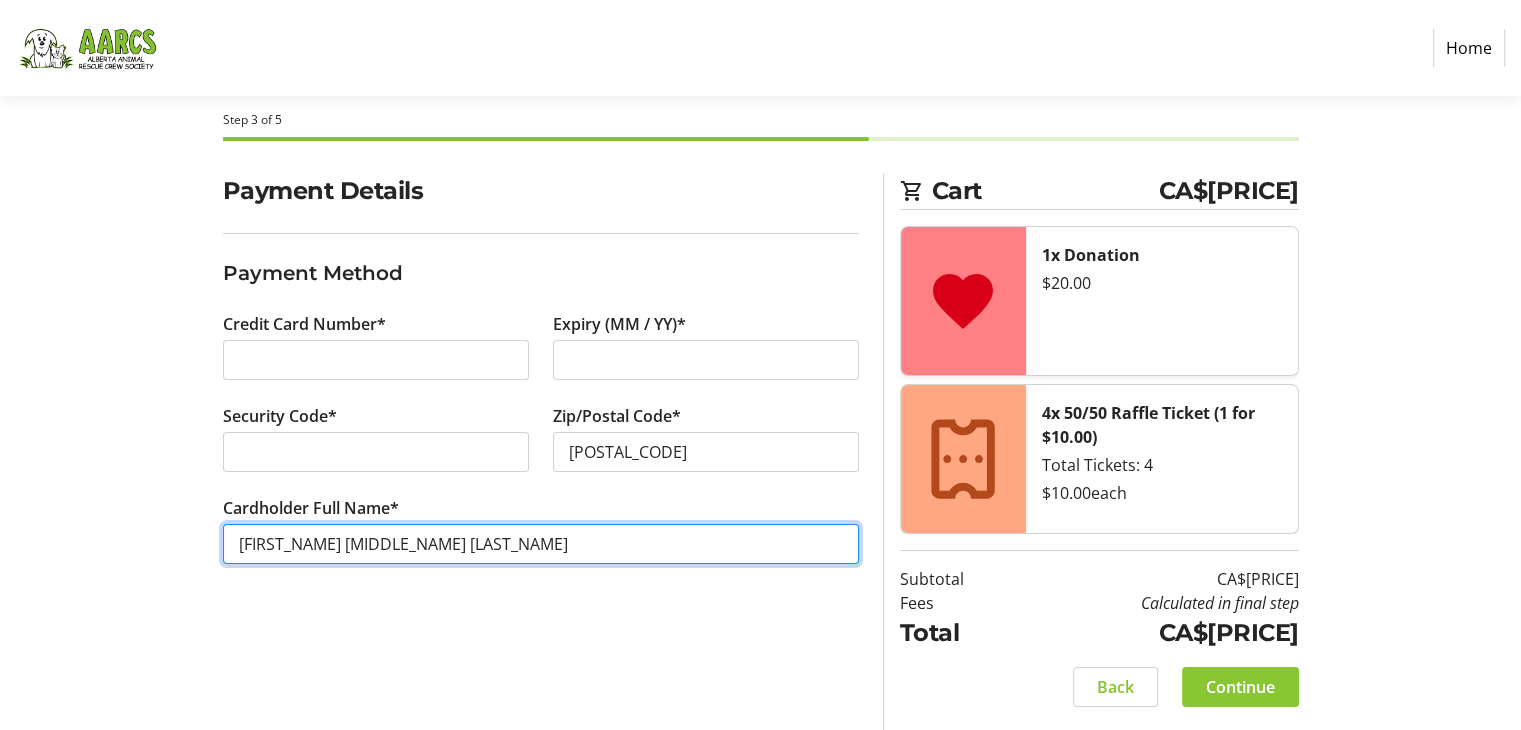 type on "[FIRST_NAME] [MIDDLE_NAME] [LAST_NAME]" 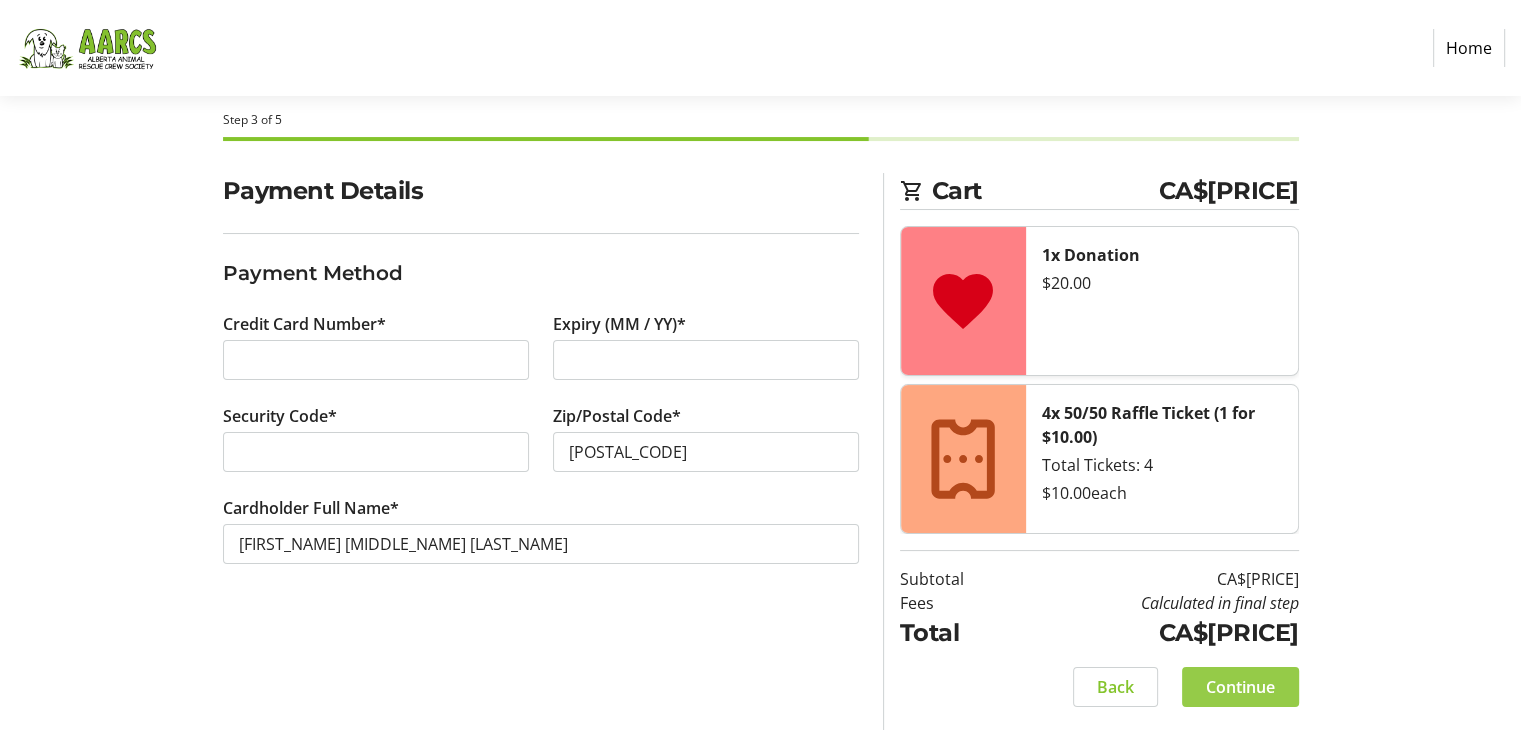 click on "Continue" 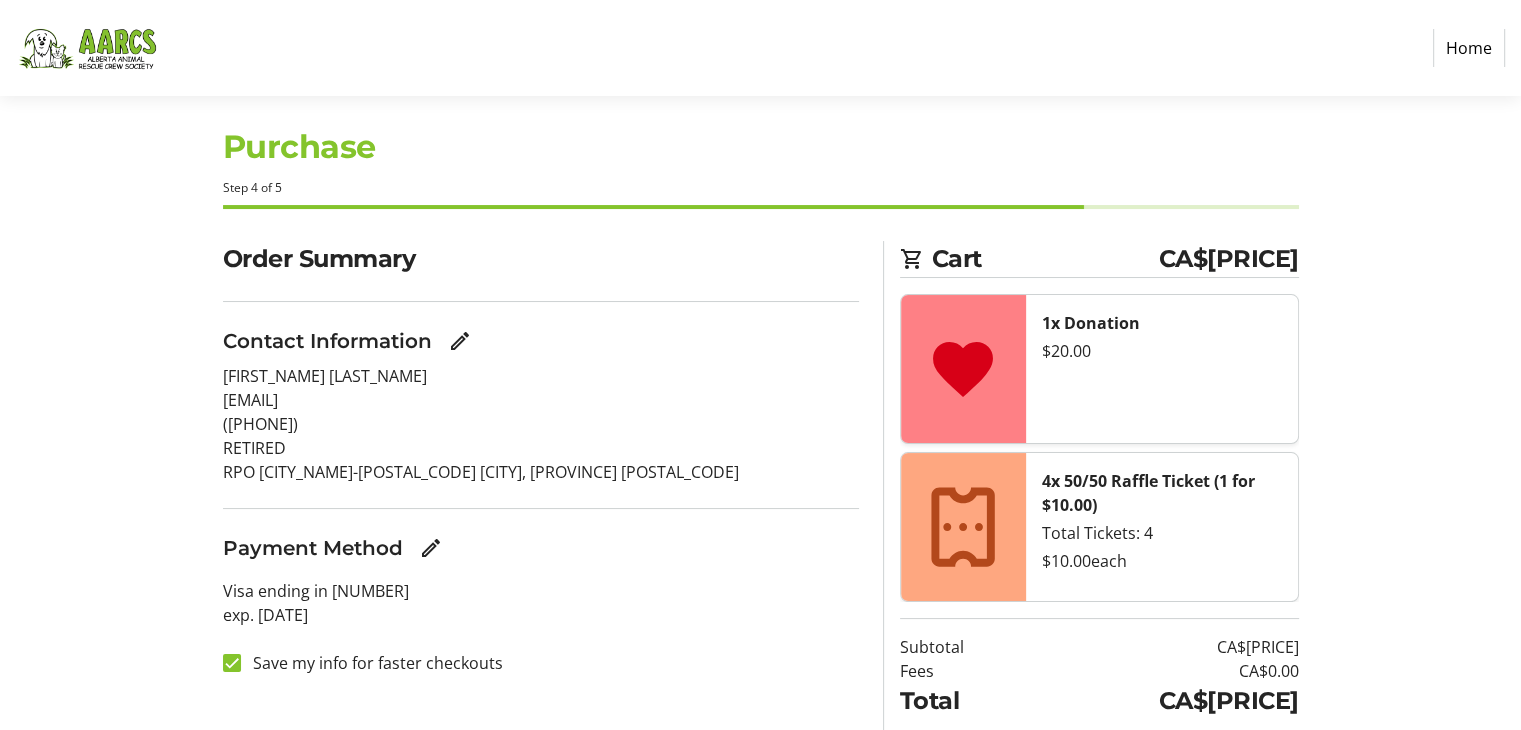 scroll, scrollTop: 0, scrollLeft: 0, axis: both 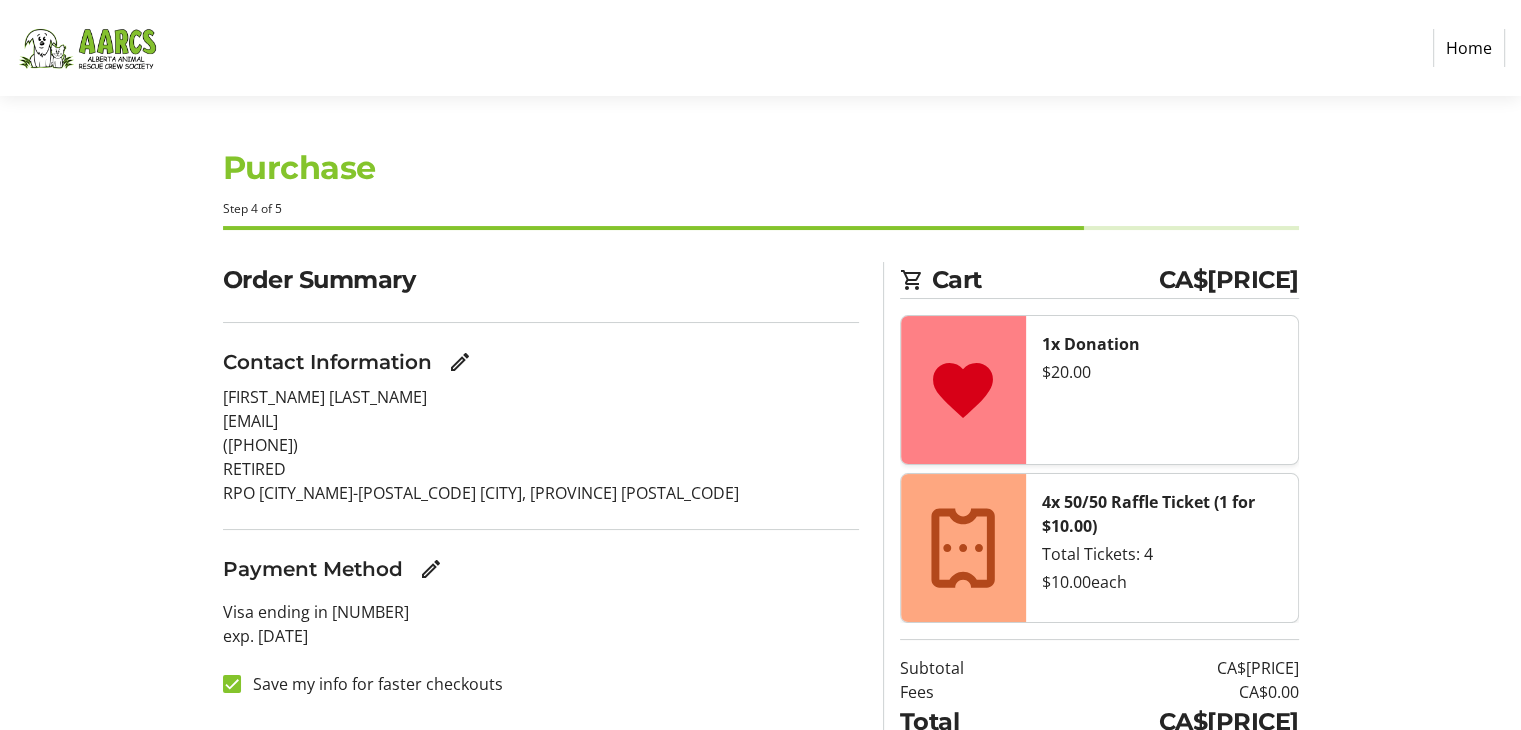 drag, startPoint x: 278, startPoint y: 453, endPoint x: 319, endPoint y: 455, distance: 41.04875 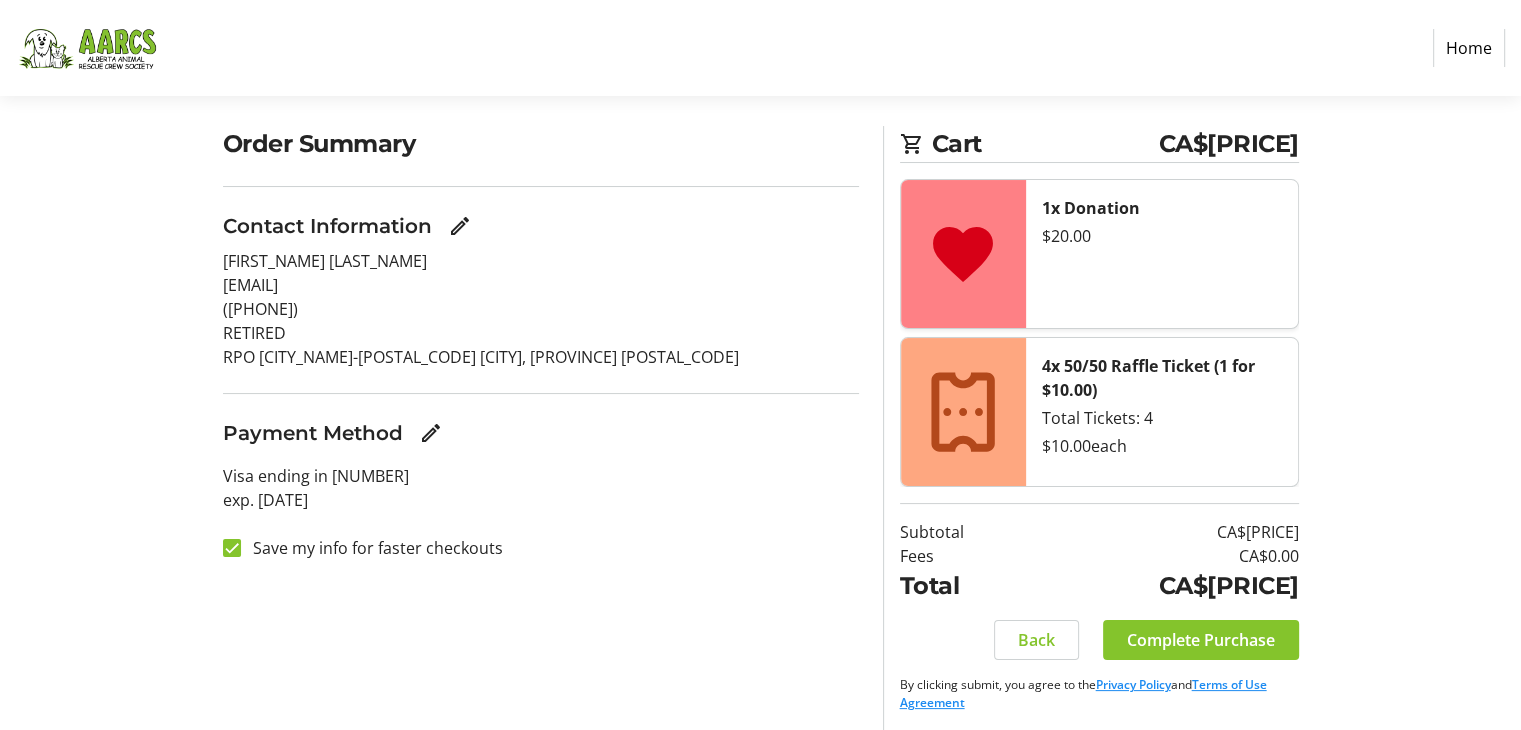 scroll, scrollTop: 141, scrollLeft: 0, axis: vertical 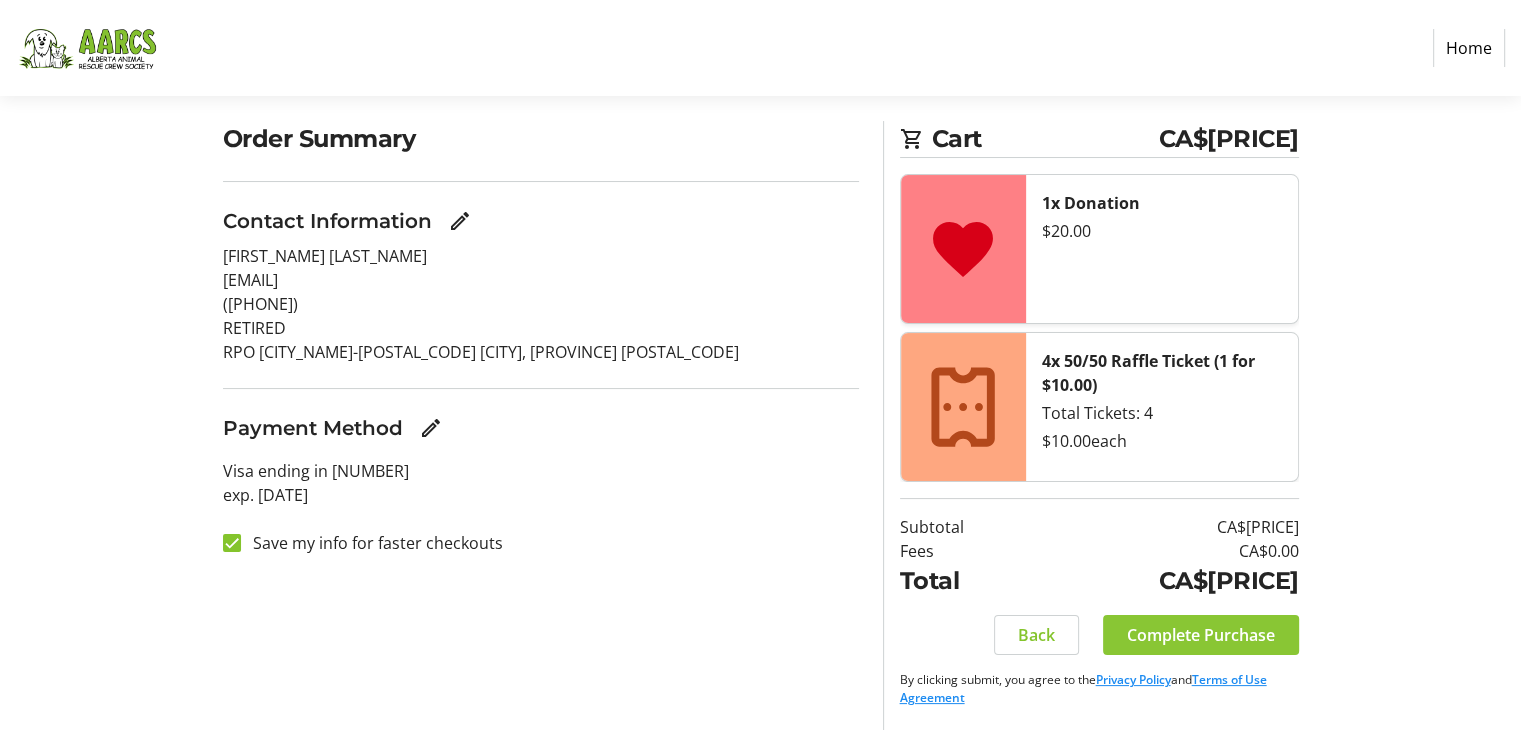click on "Complete Purchase" 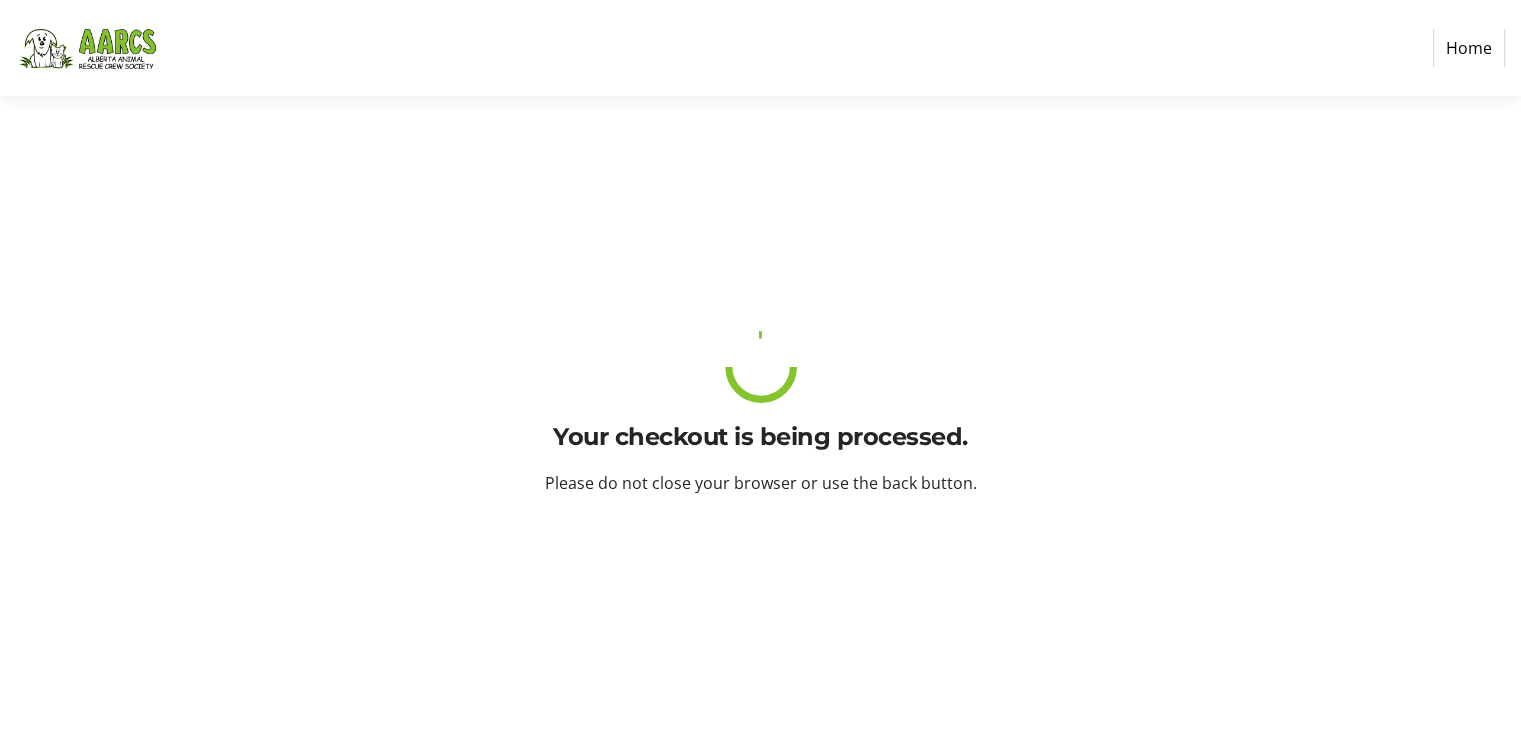 scroll, scrollTop: 0, scrollLeft: 0, axis: both 